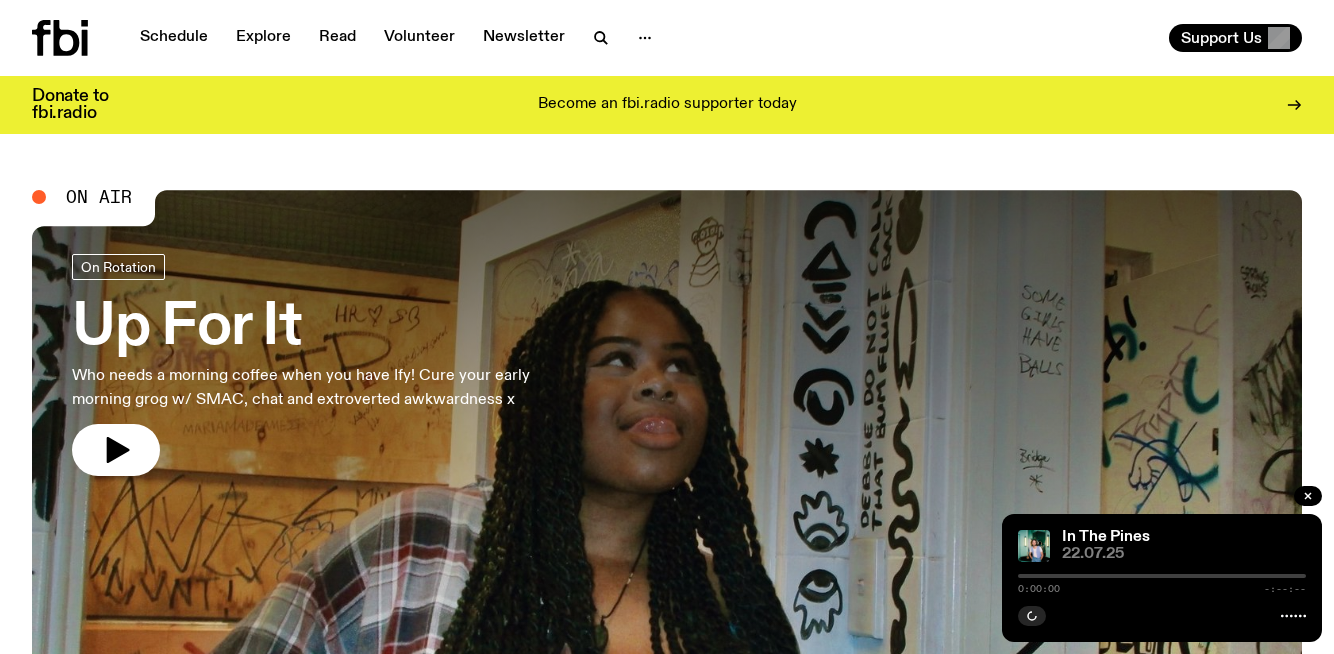 scroll, scrollTop: 0, scrollLeft: 0, axis: both 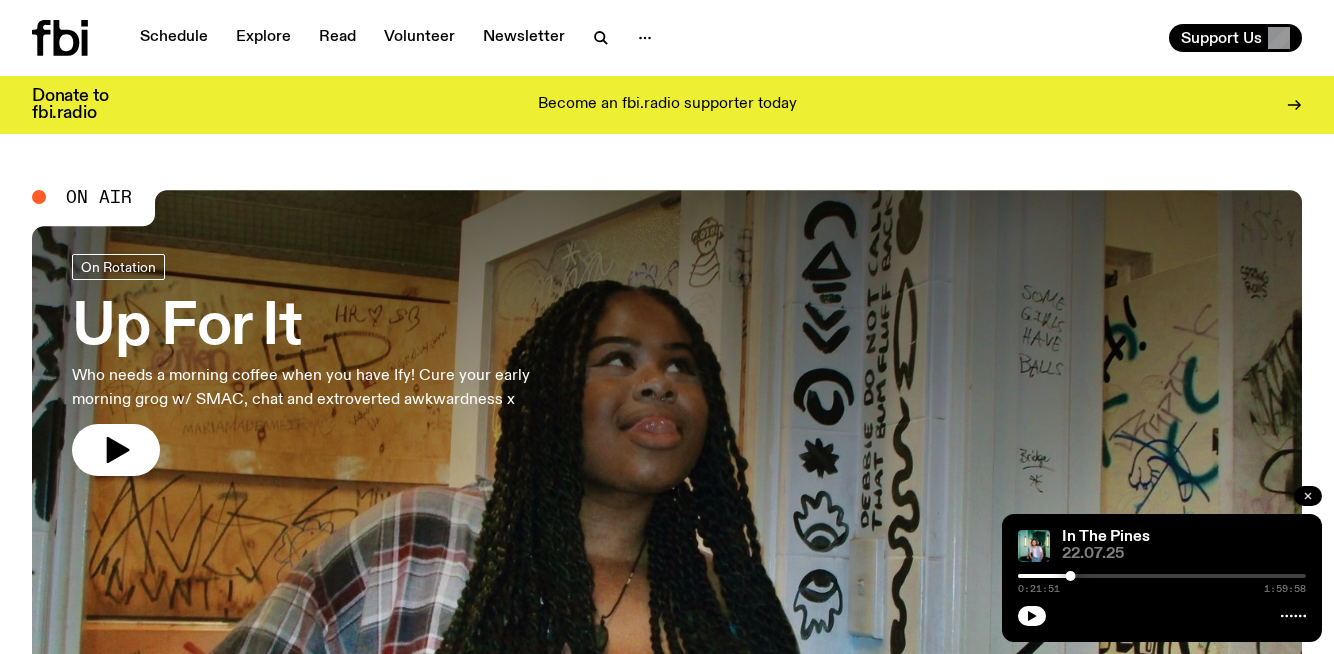 click 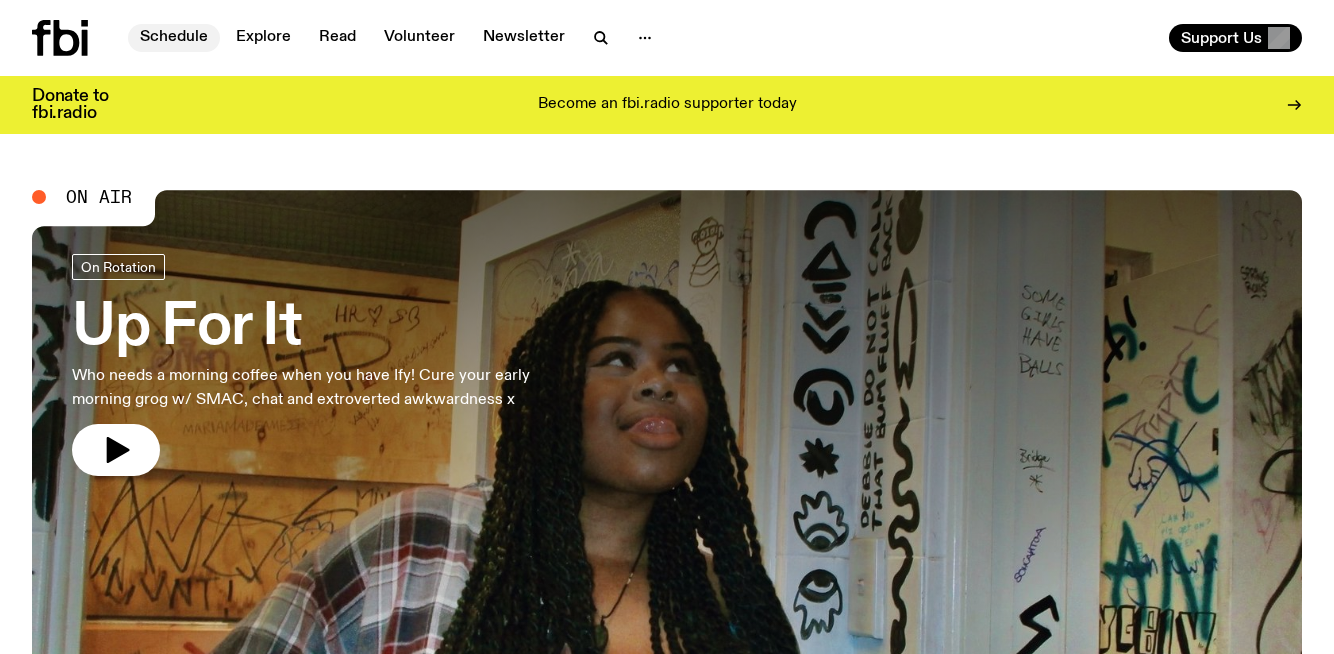 click on "Schedule" at bounding box center (174, 38) 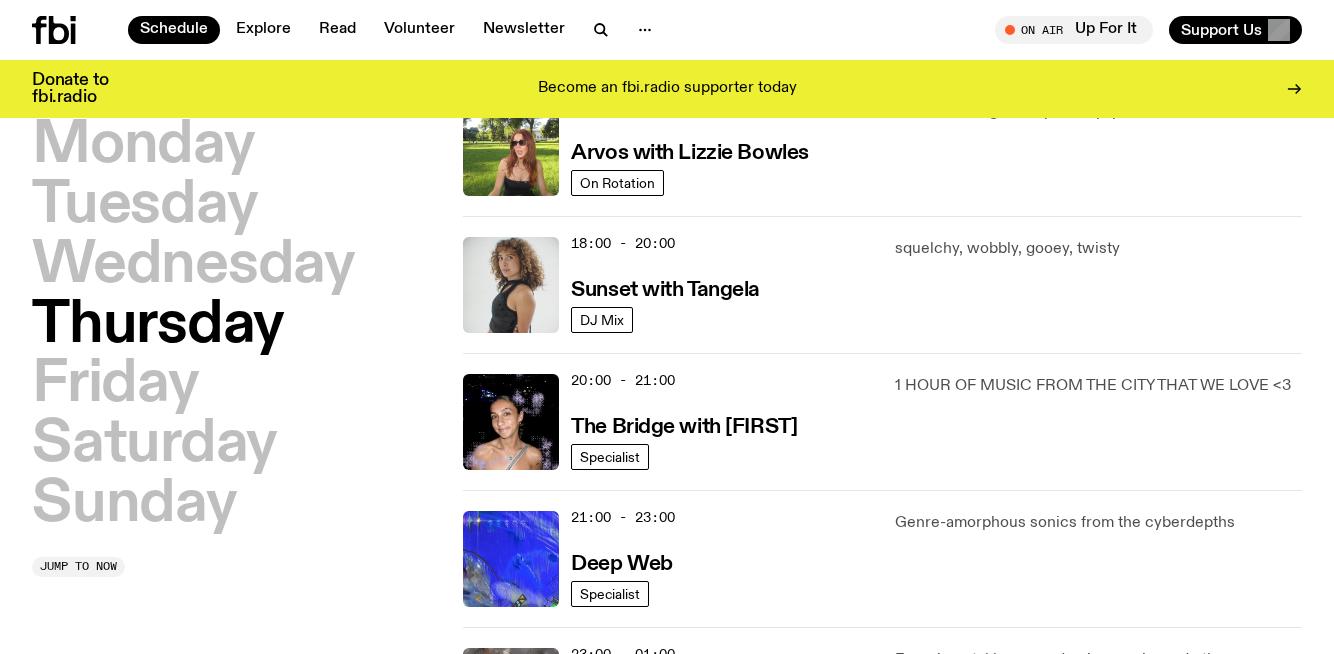 scroll, scrollTop: 932, scrollLeft: 0, axis: vertical 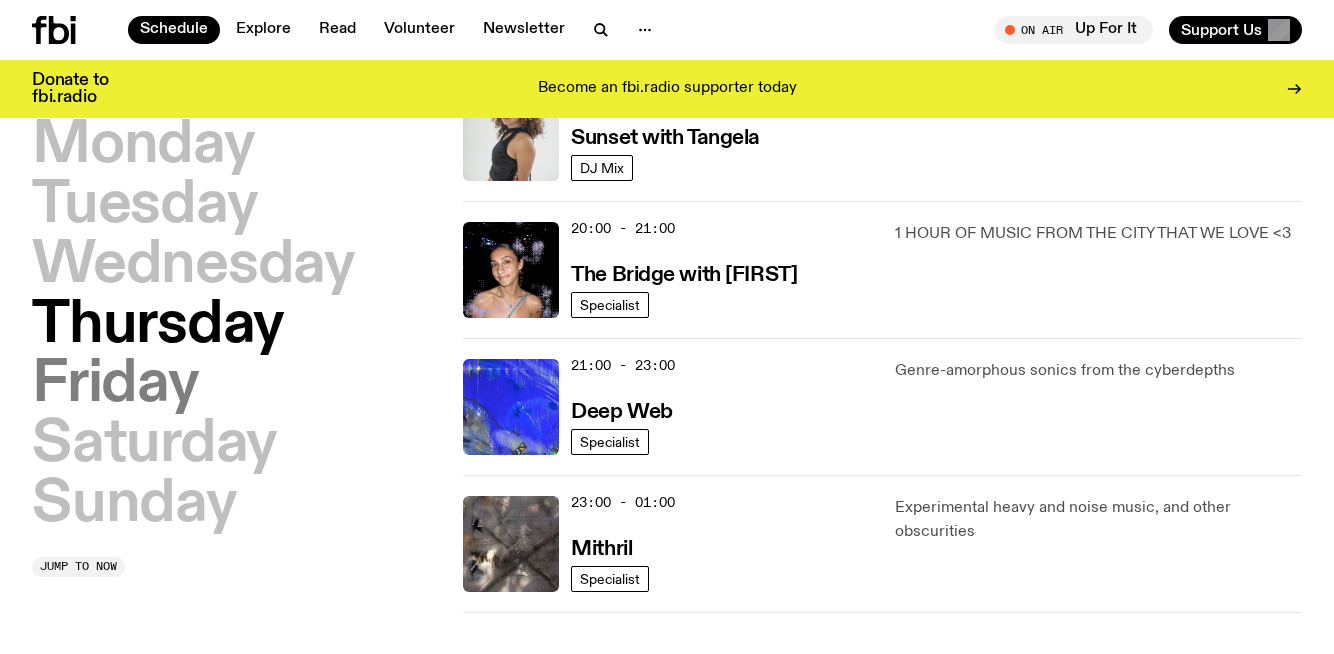 click on "Friday" at bounding box center (115, 385) 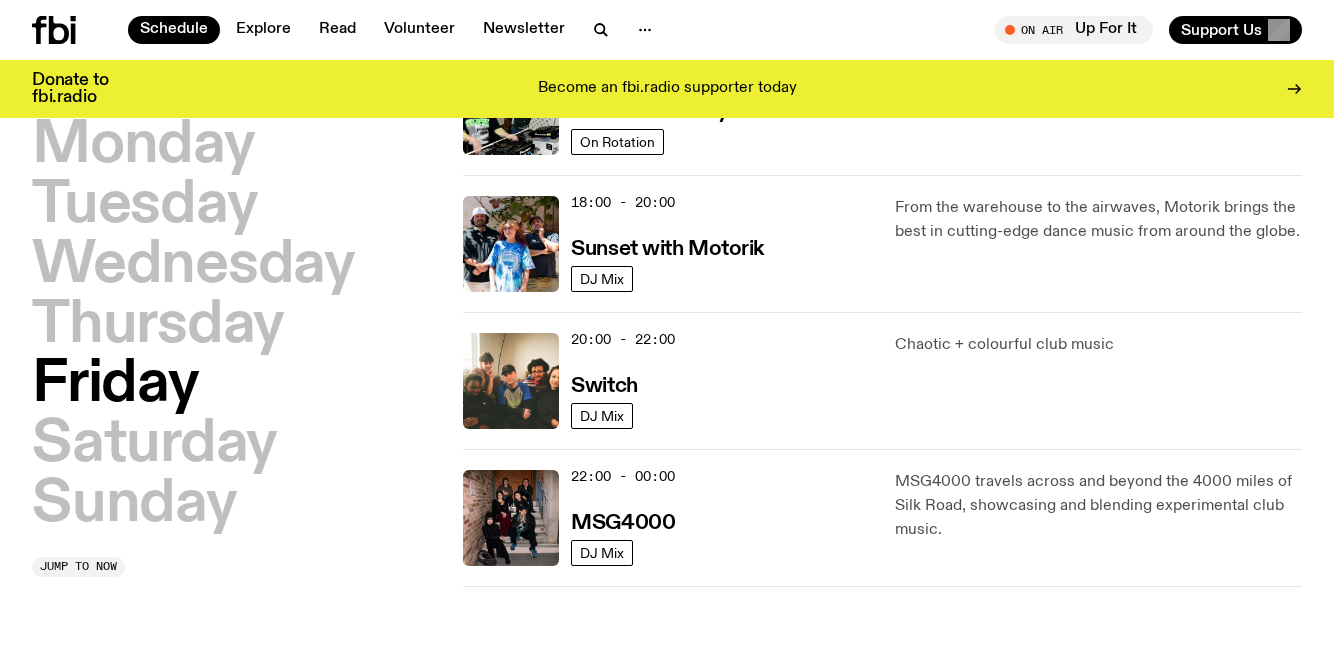 scroll, scrollTop: 841, scrollLeft: 0, axis: vertical 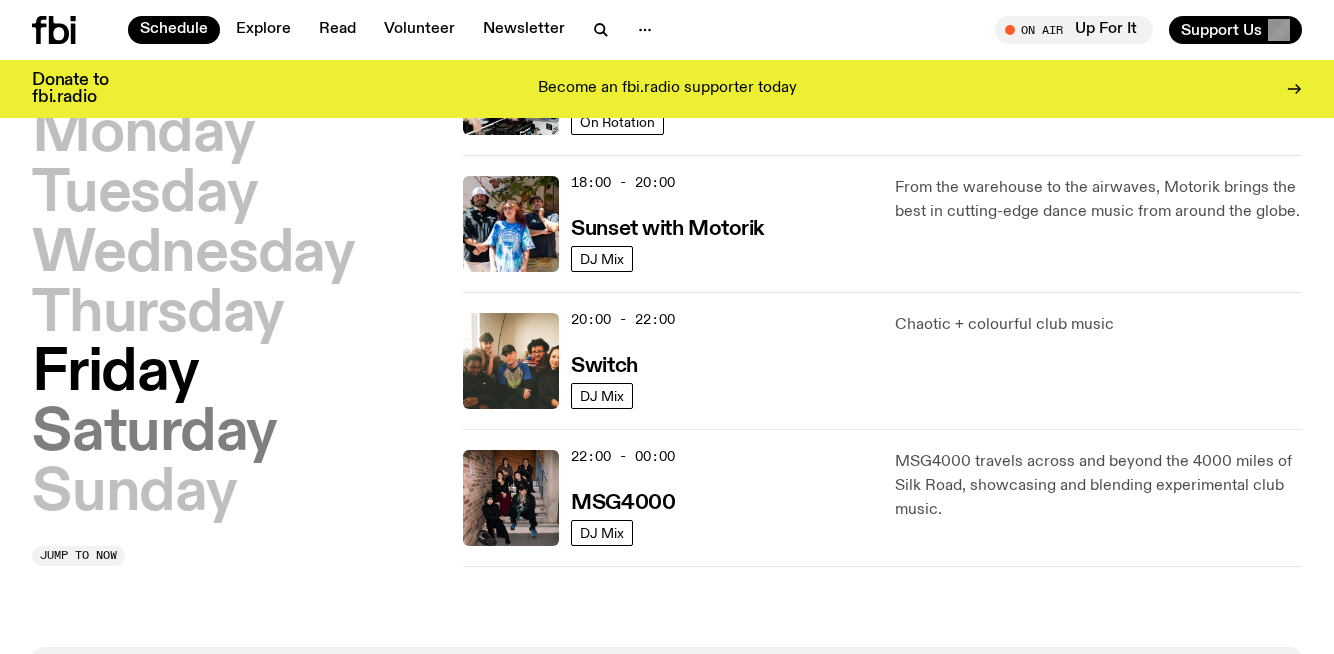 click on "Saturday" at bounding box center (154, 434) 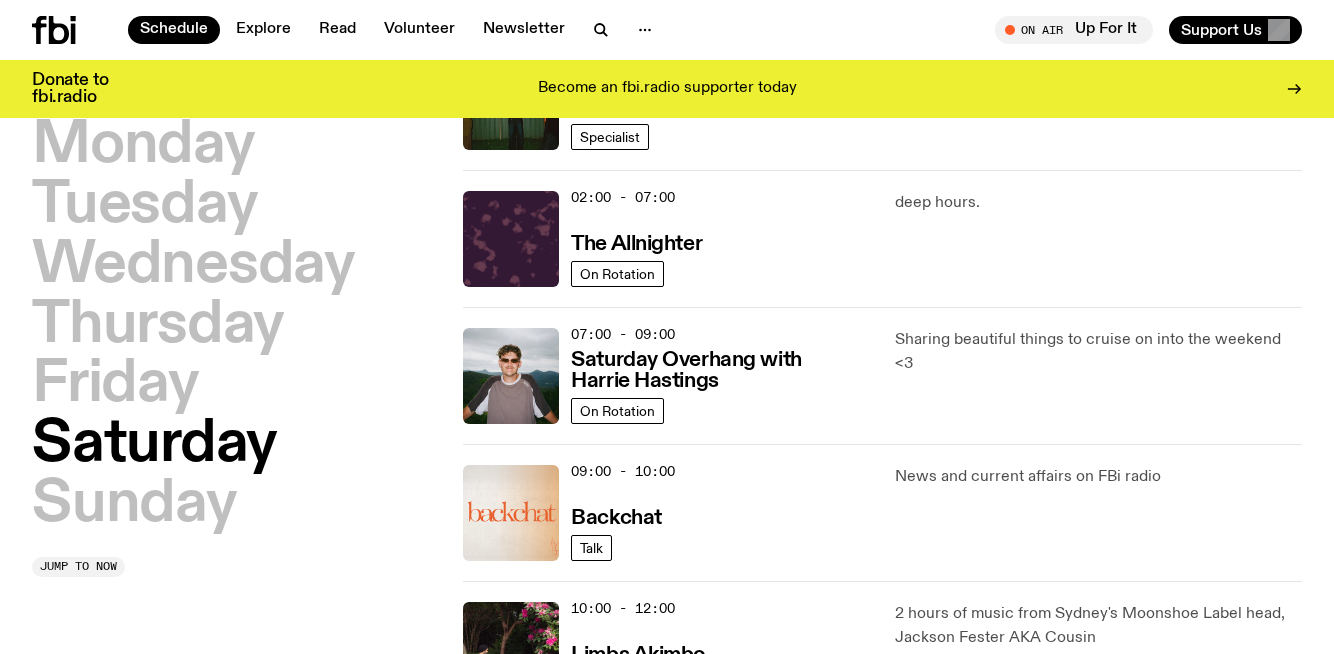 scroll, scrollTop: 56, scrollLeft: 0, axis: vertical 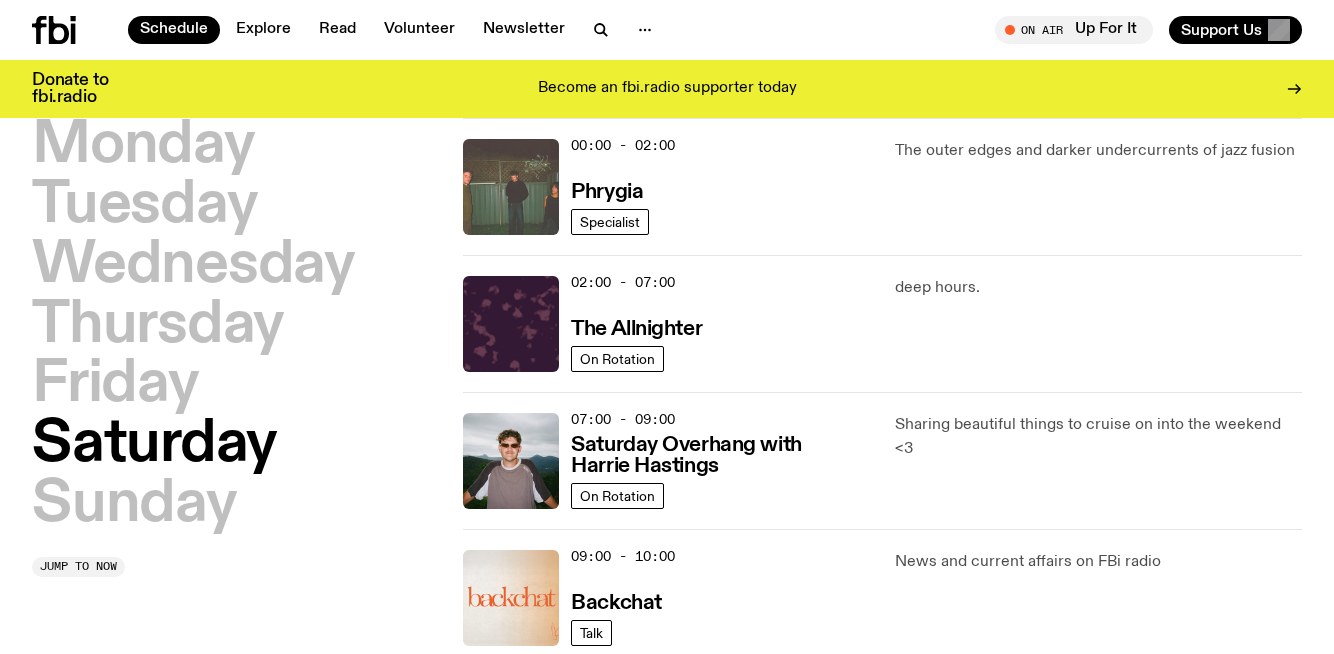 click 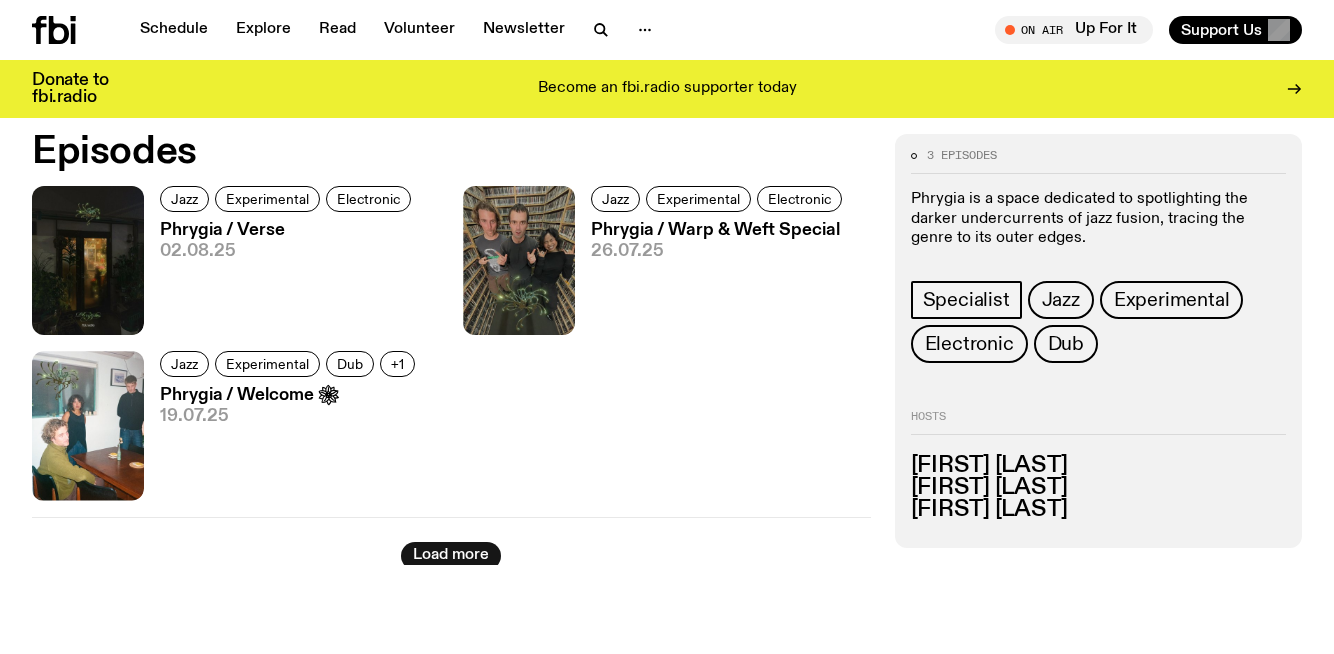 scroll, scrollTop: 897, scrollLeft: 0, axis: vertical 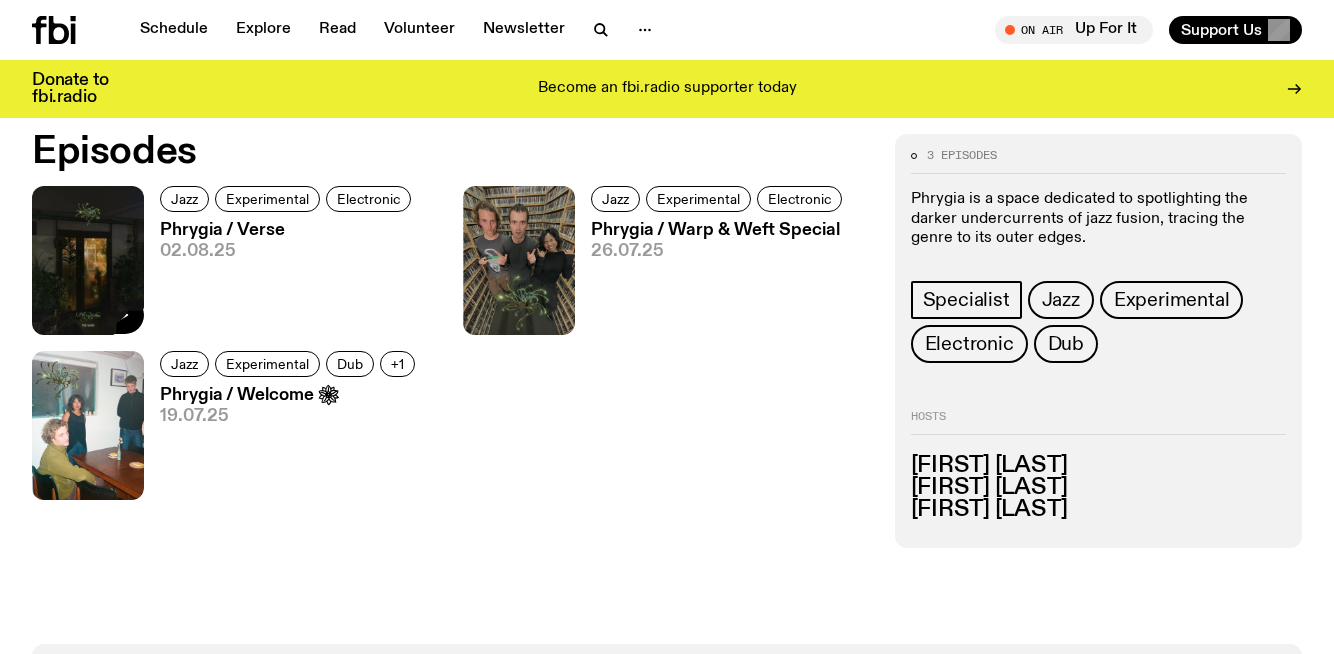 click 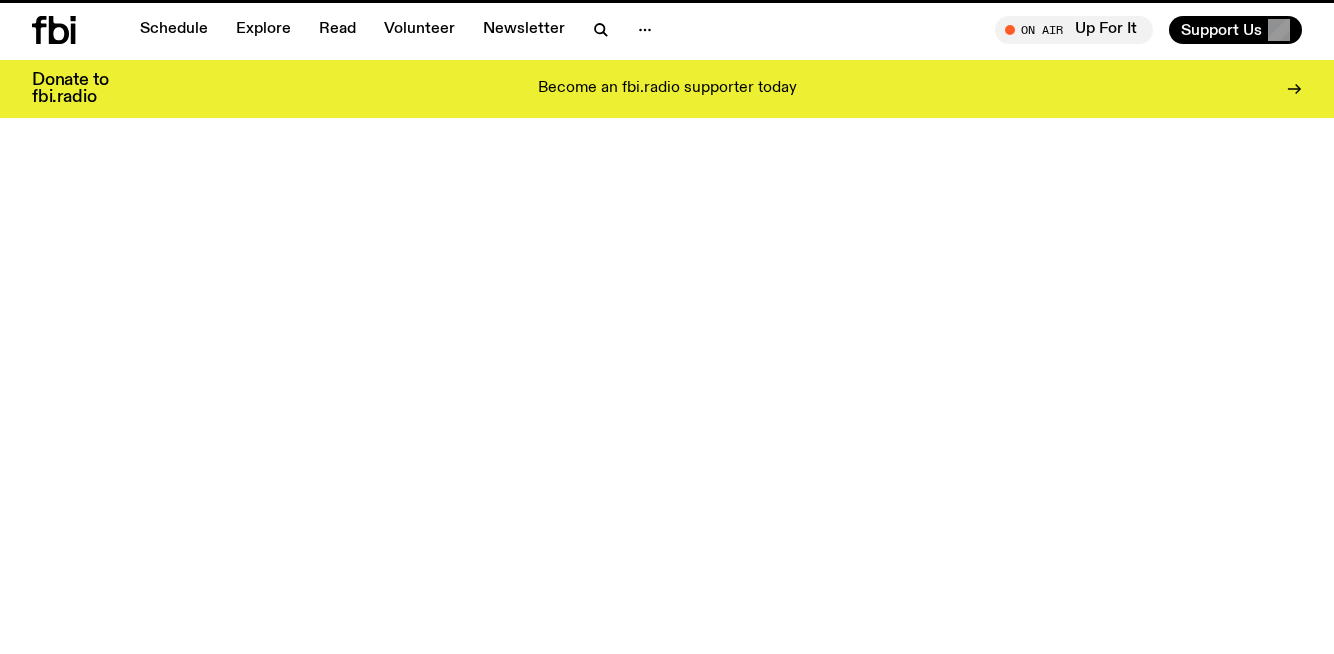 scroll, scrollTop: 0, scrollLeft: 0, axis: both 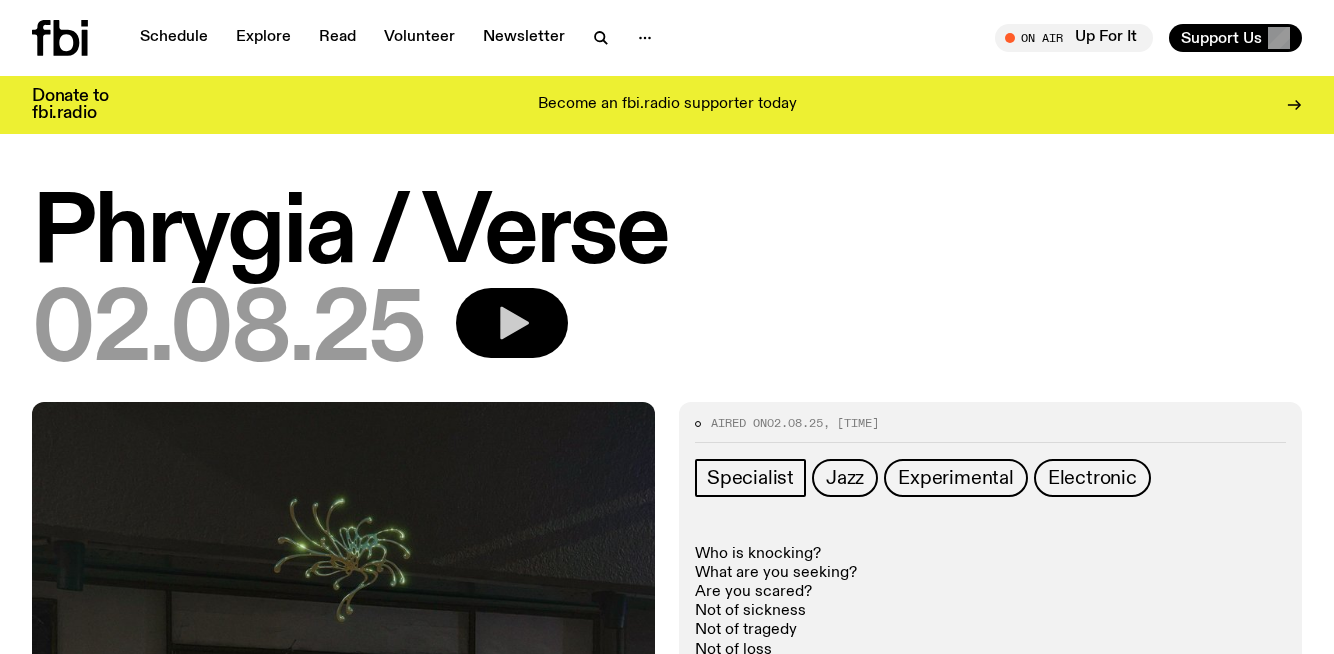 click 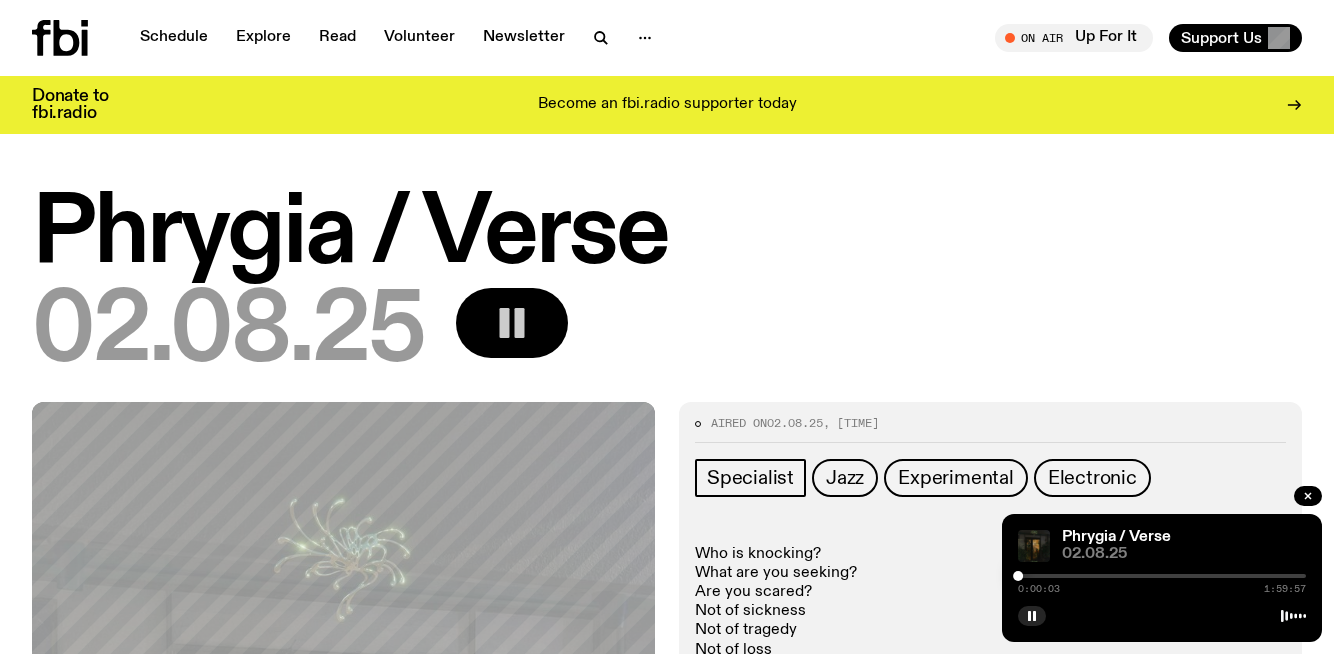 click on "0:00:03 1:59:57" at bounding box center (1162, 582) 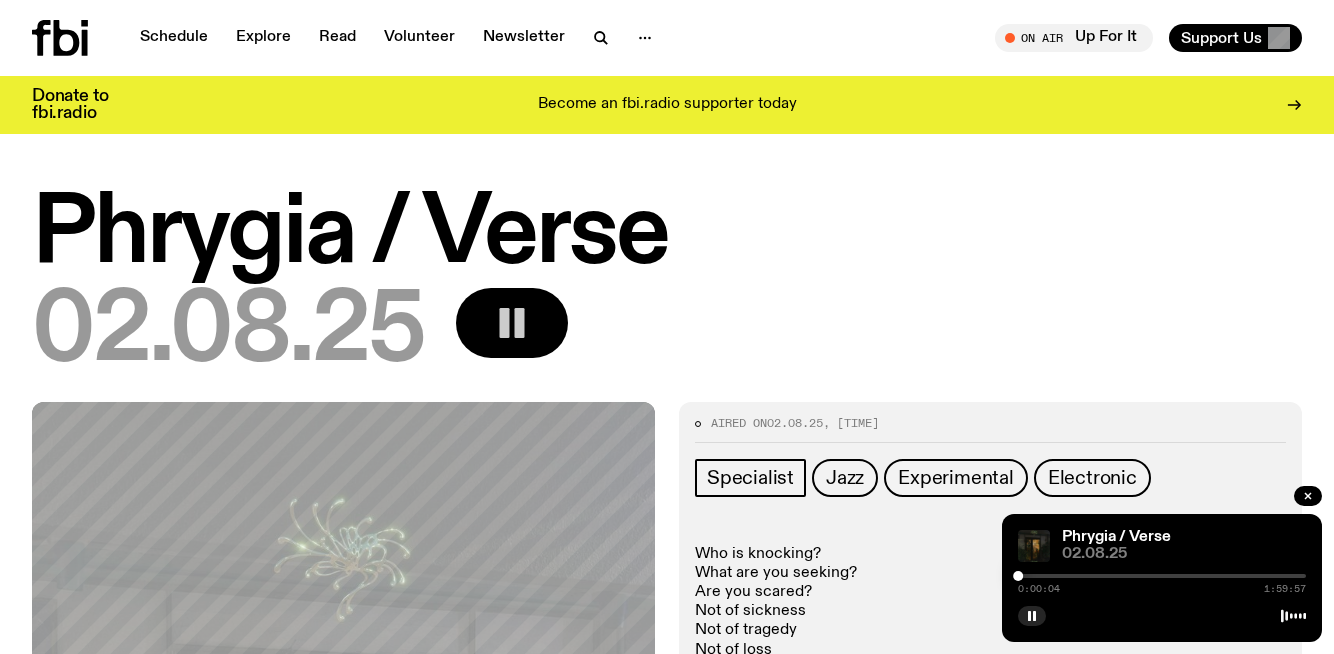 click at bounding box center (1162, 576) 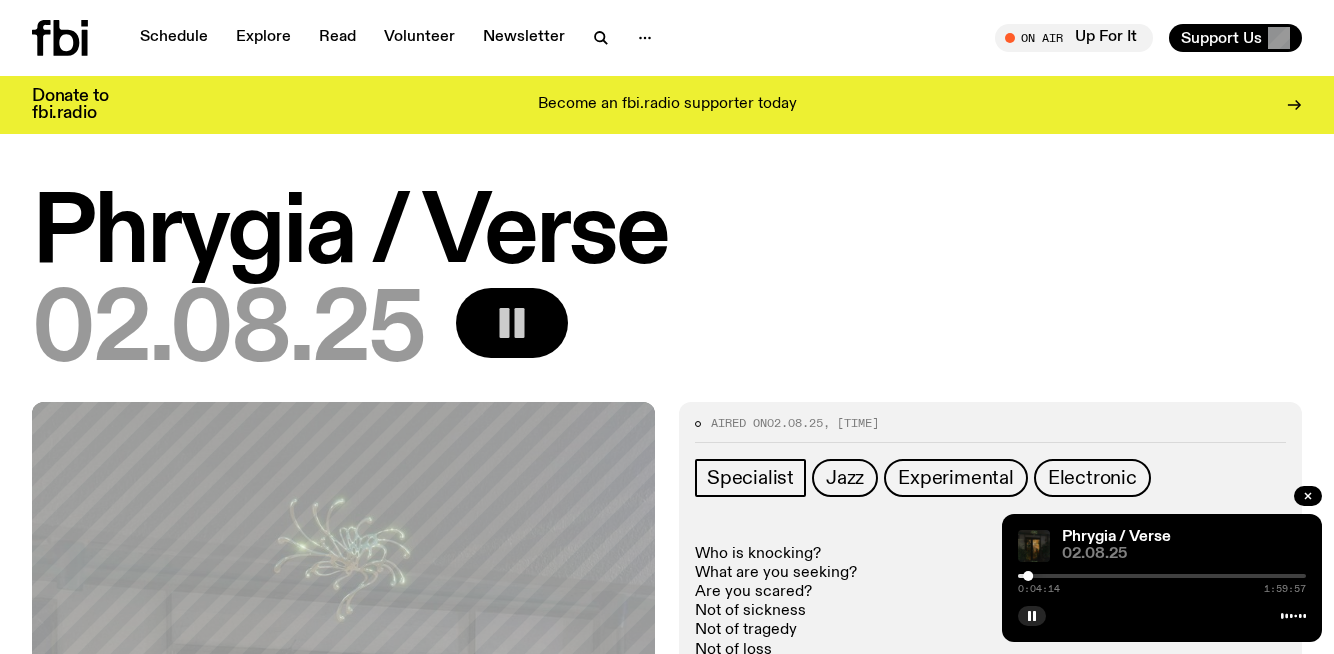 click at bounding box center (1162, 576) 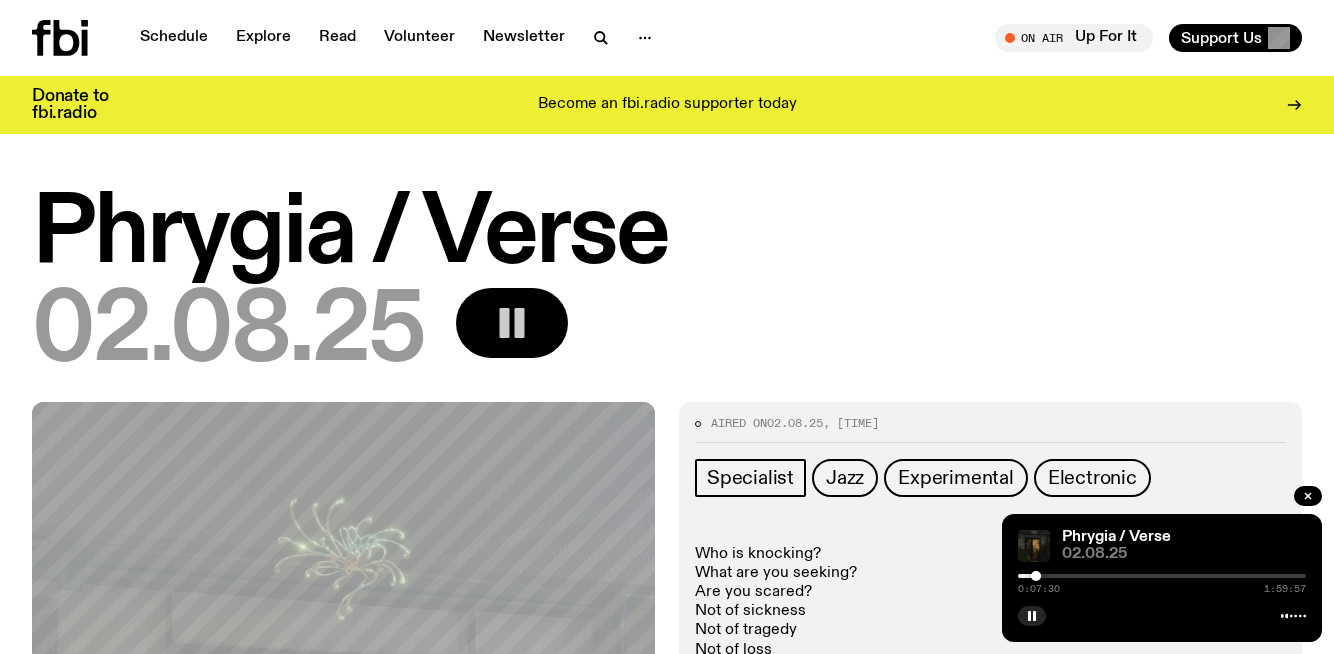 click at bounding box center (1162, 576) 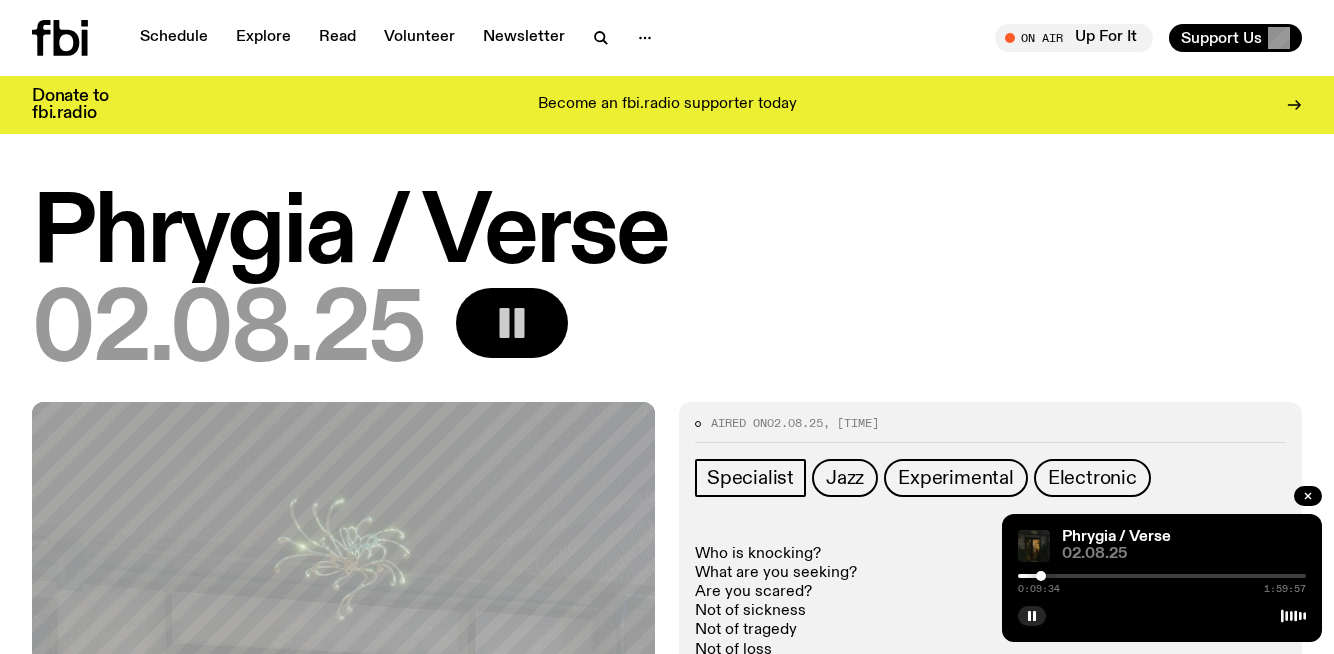 click at bounding box center (1041, 576) 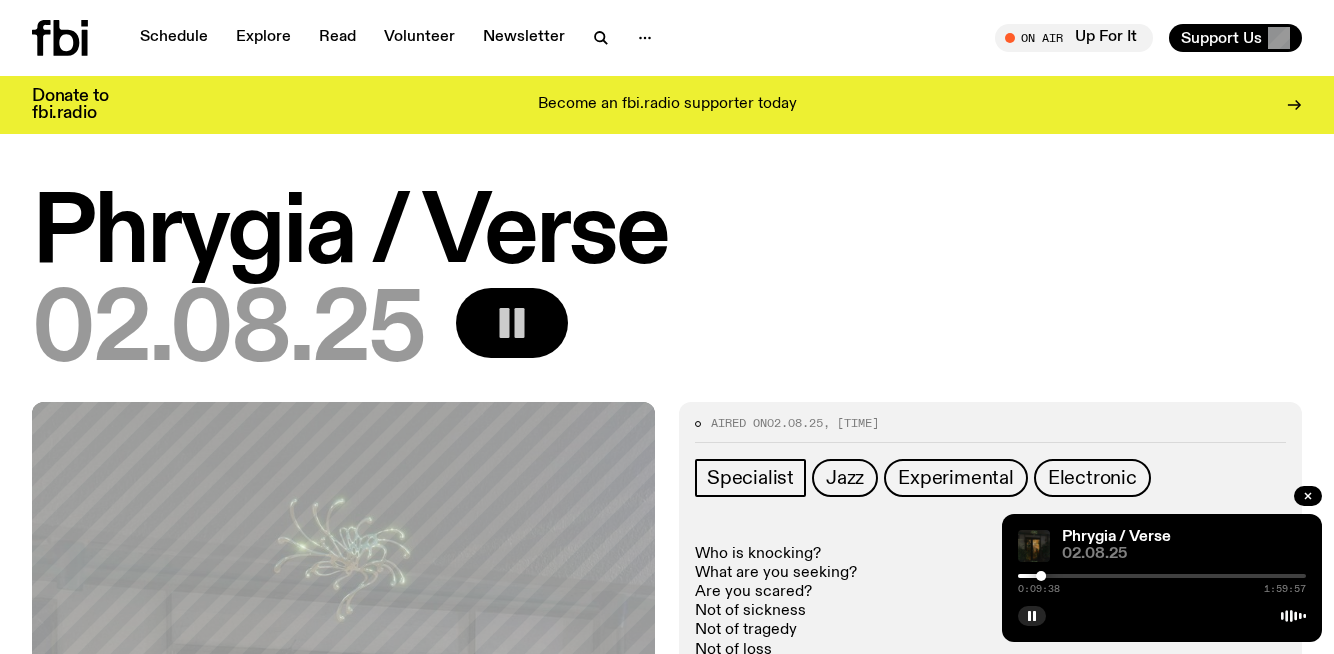 click on "0:09:38 1:59:57" at bounding box center [1162, 582] 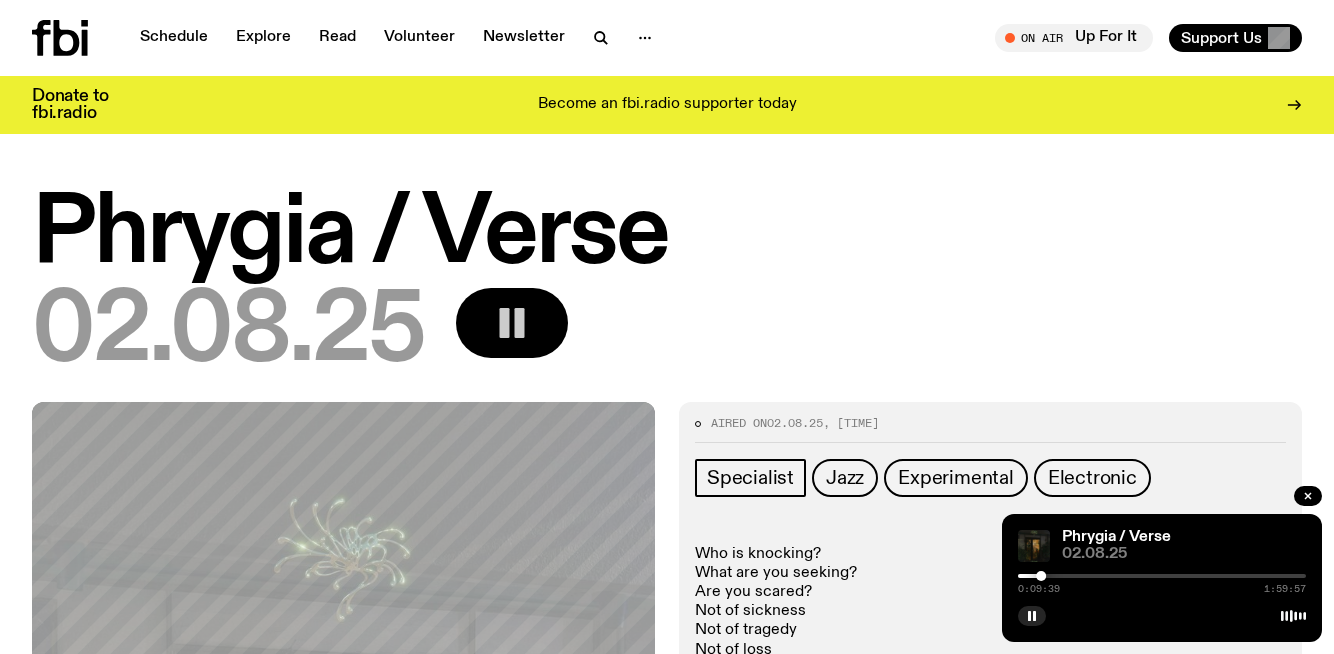 click on "0:09:39 1:59:57" at bounding box center [1162, 582] 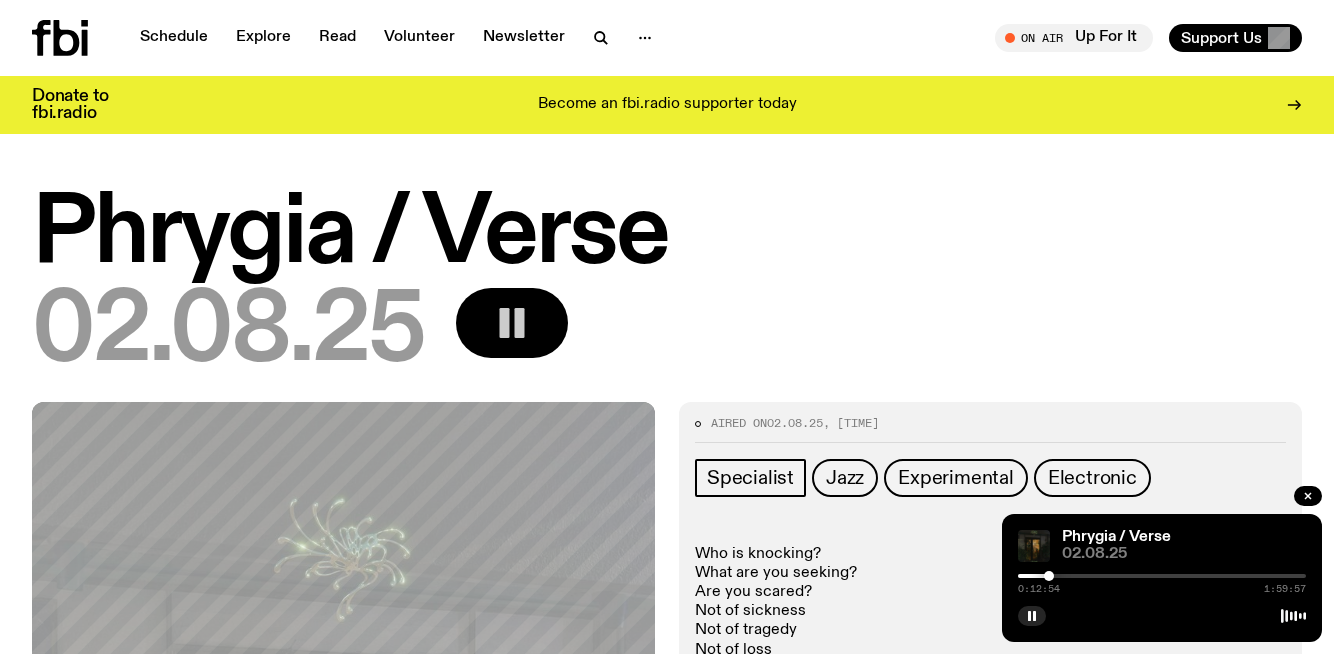 click at bounding box center (1049, 576) 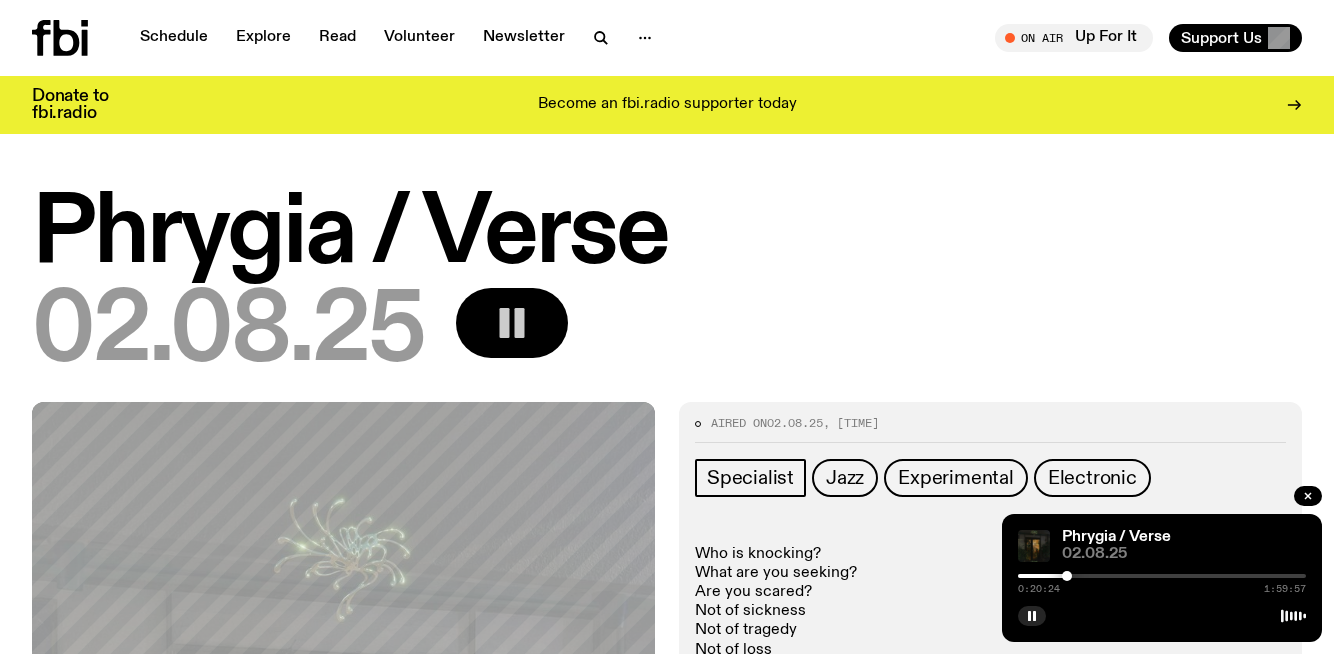 drag, startPoint x: 1049, startPoint y: 575, endPoint x: 1067, endPoint y: 575, distance: 18 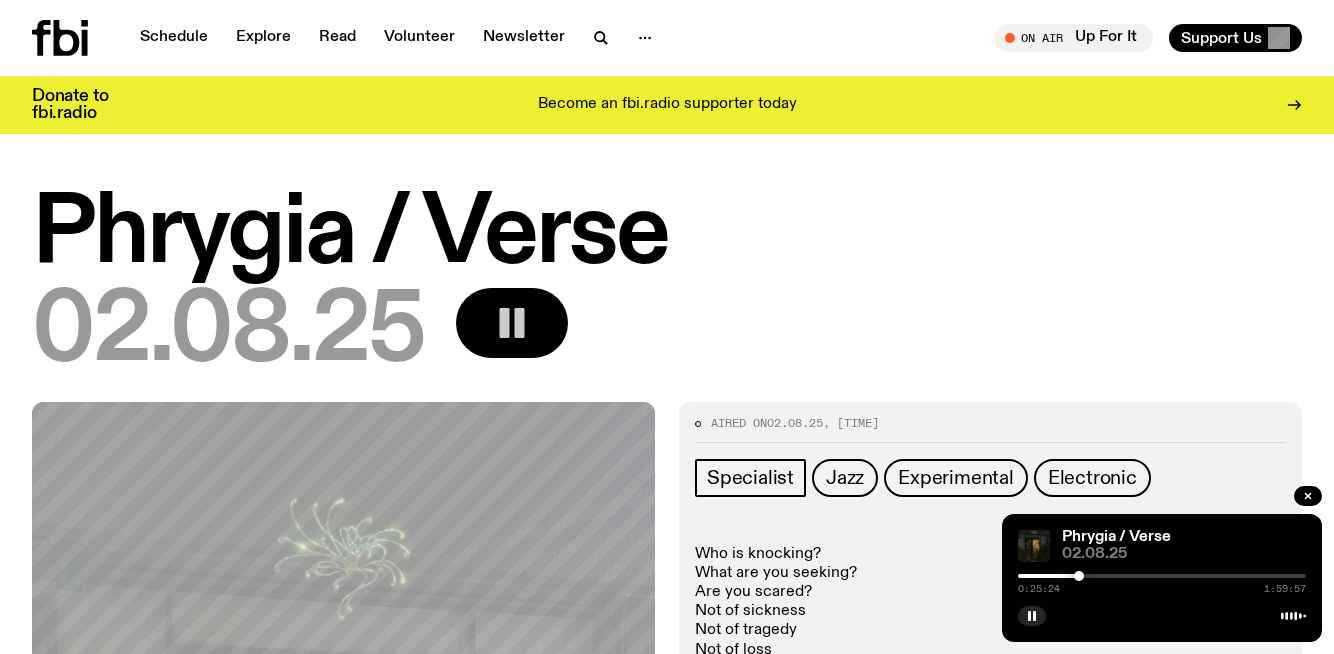 drag, startPoint x: 1067, startPoint y: 575, endPoint x: 1079, endPoint y: 575, distance: 12 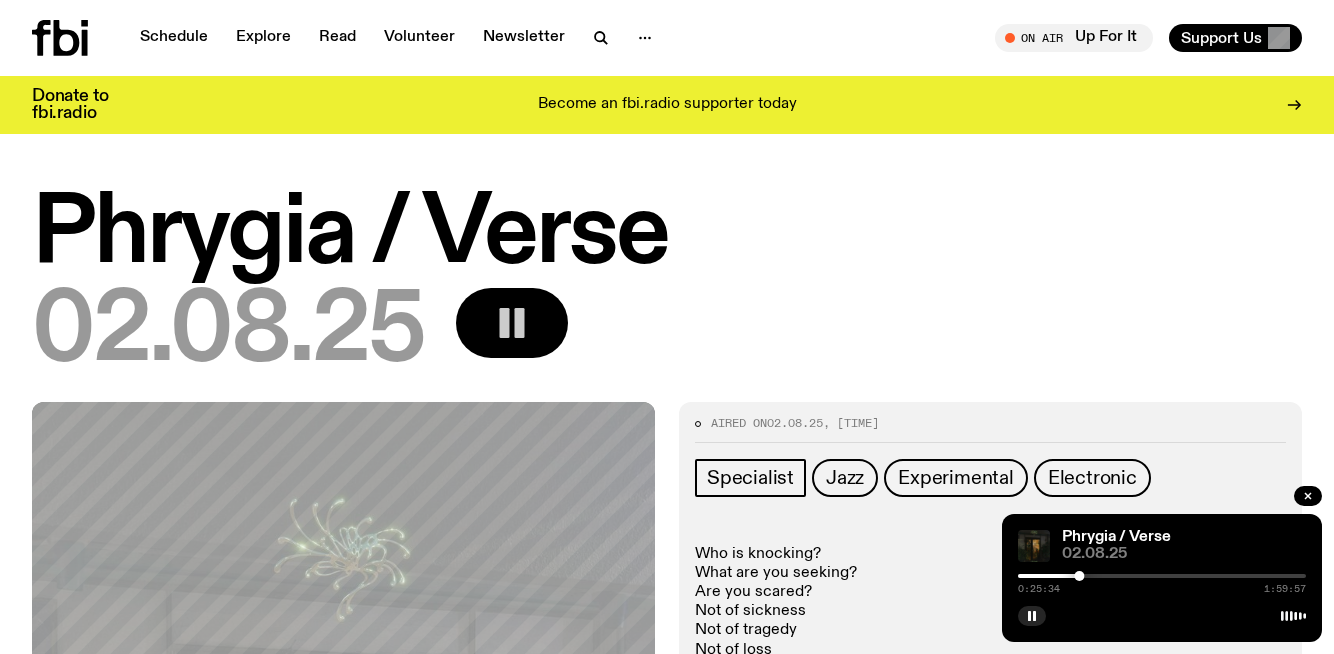 click at bounding box center [1162, 576] 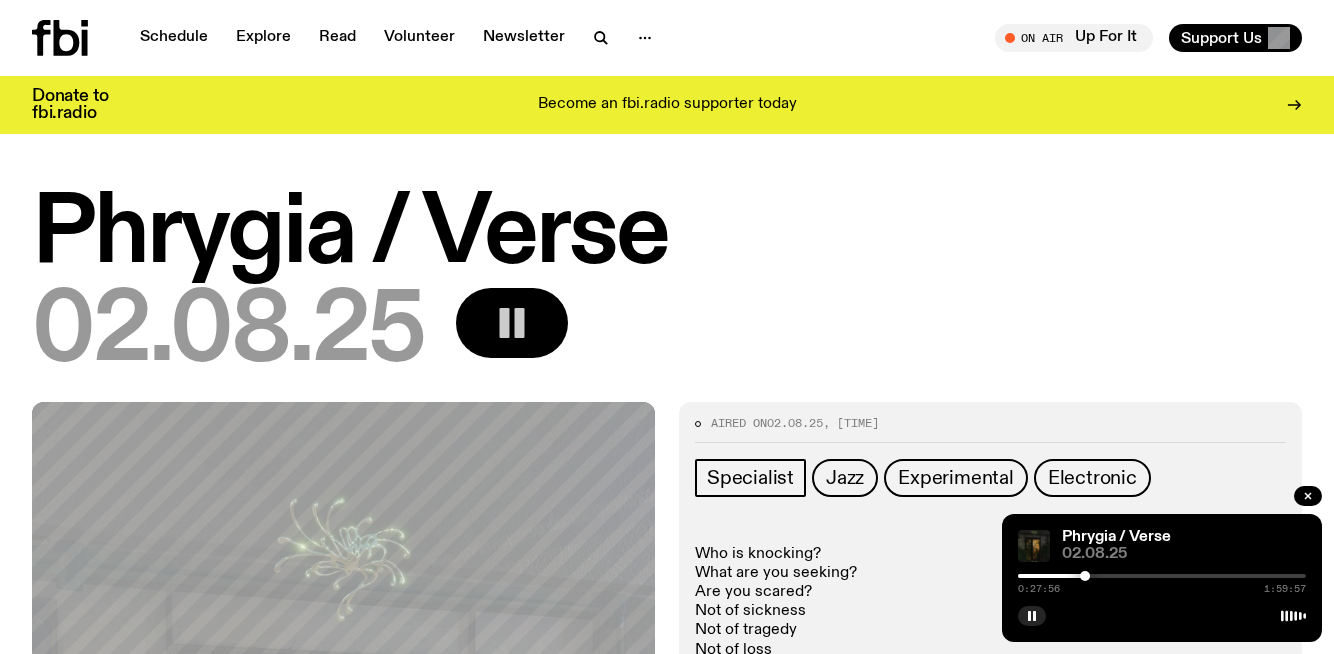 click at bounding box center (1162, 576) 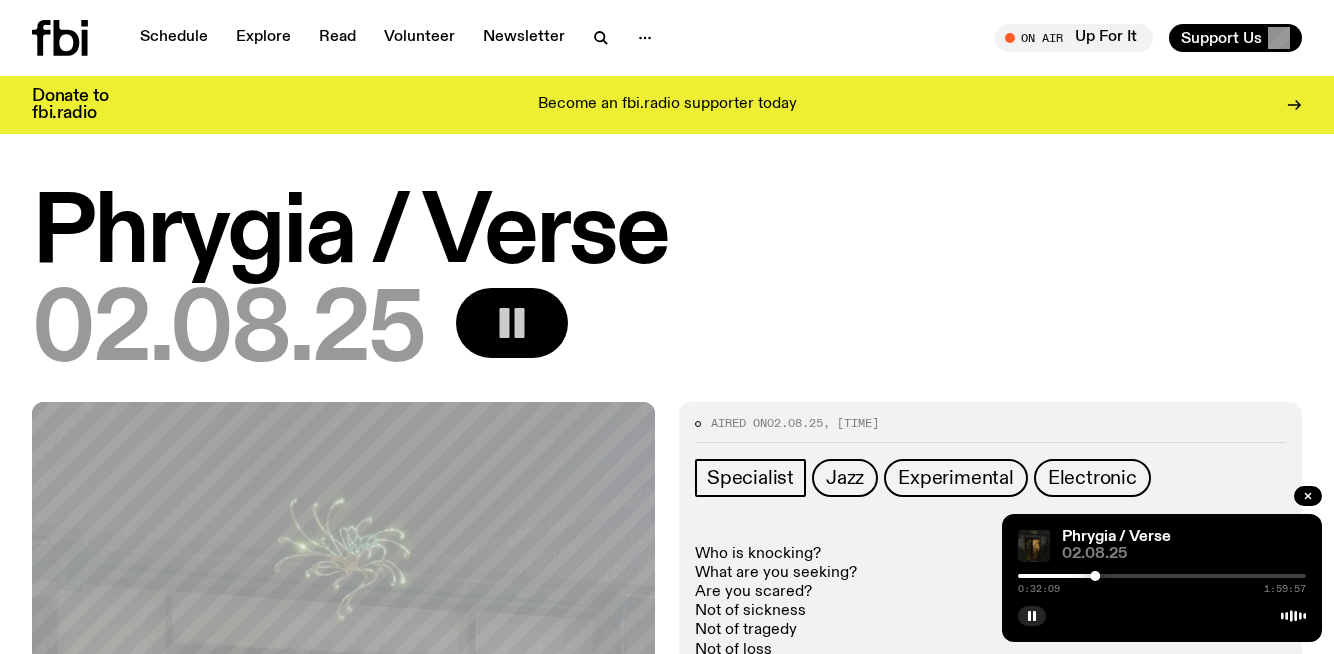 click at bounding box center (1162, 576) 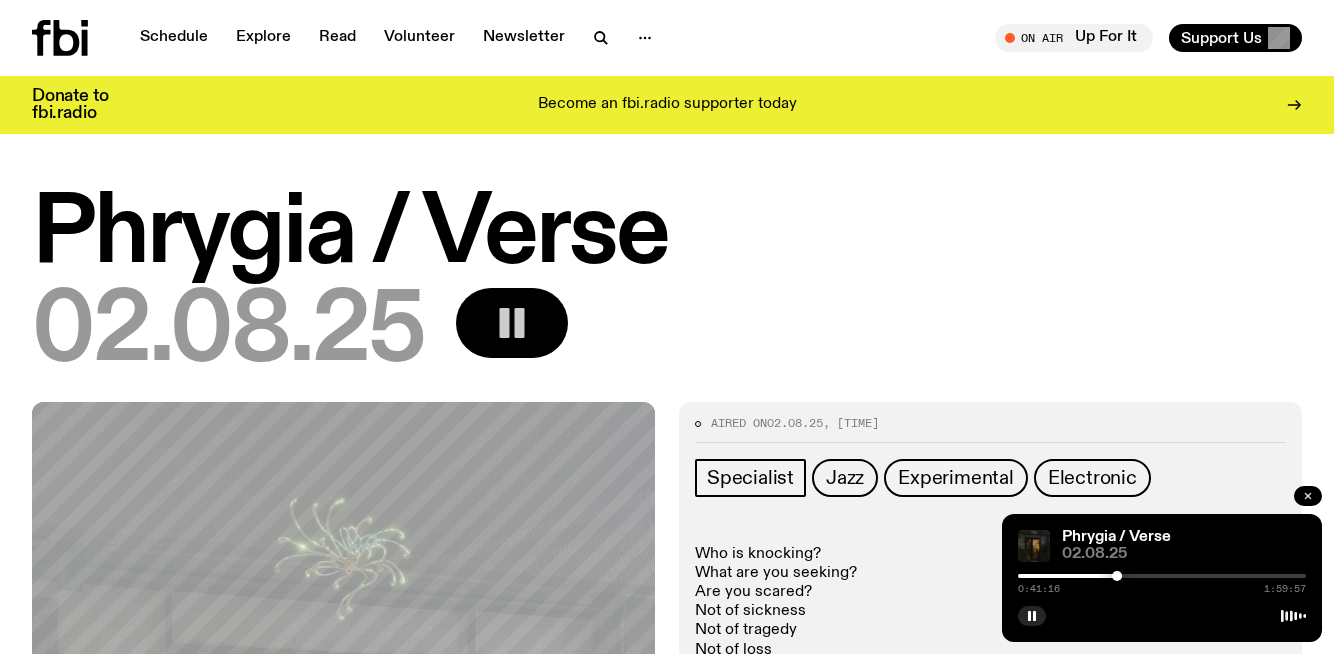 click 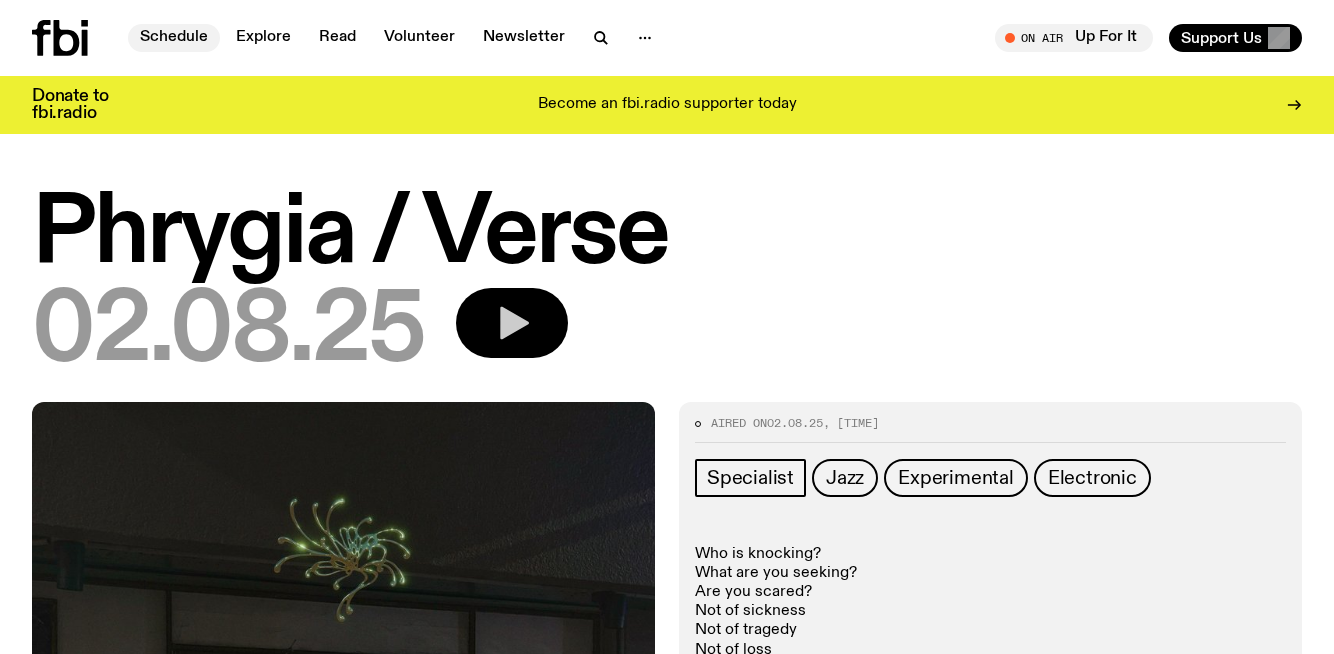 click on "Schedule" at bounding box center [174, 38] 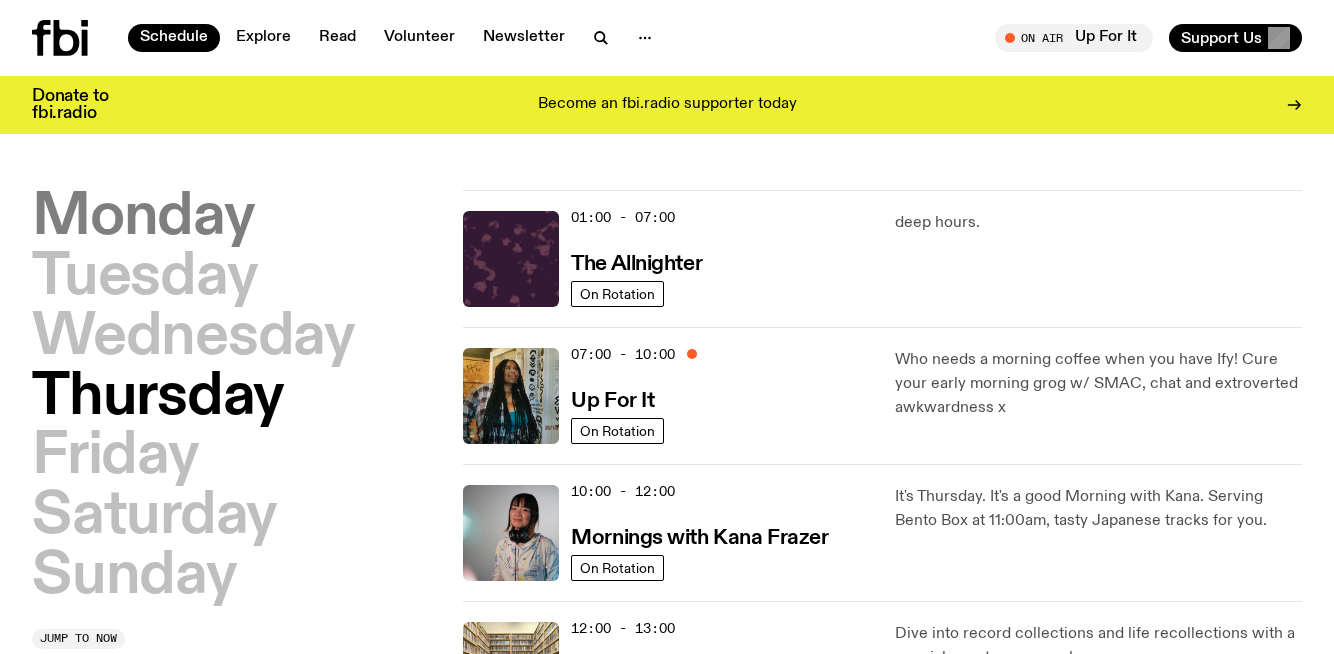 click on "Monday" at bounding box center (143, 218) 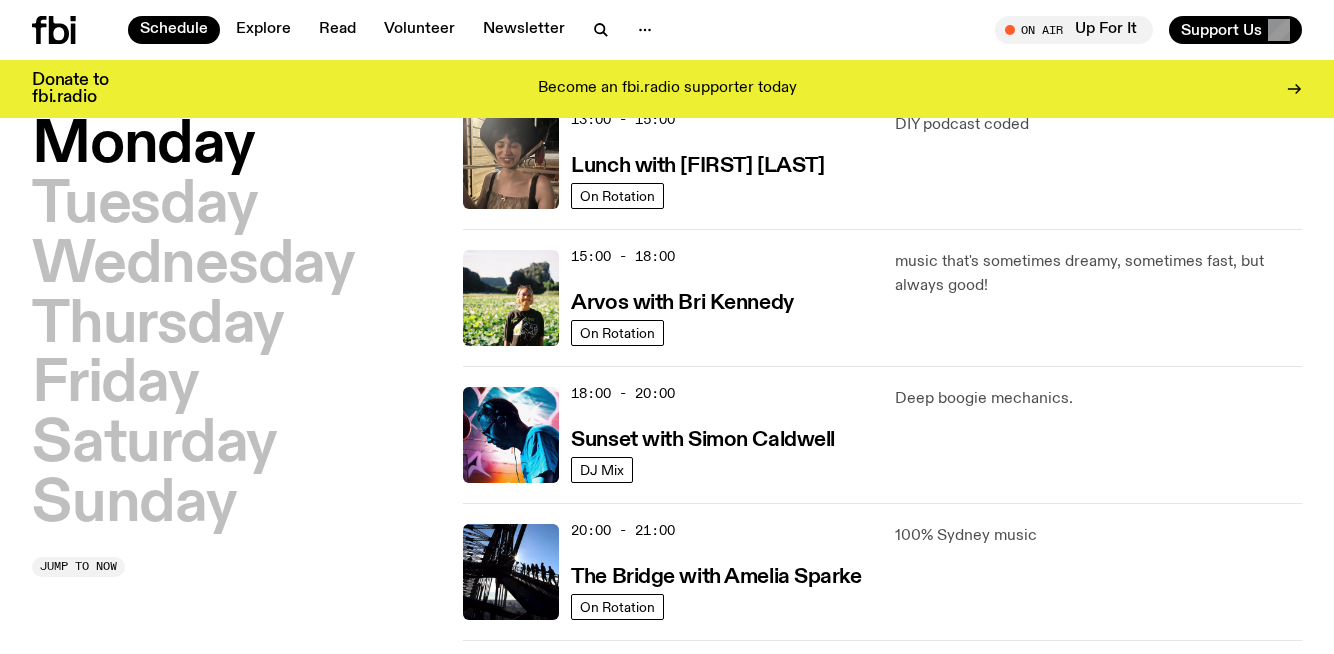 scroll, scrollTop: 634, scrollLeft: 0, axis: vertical 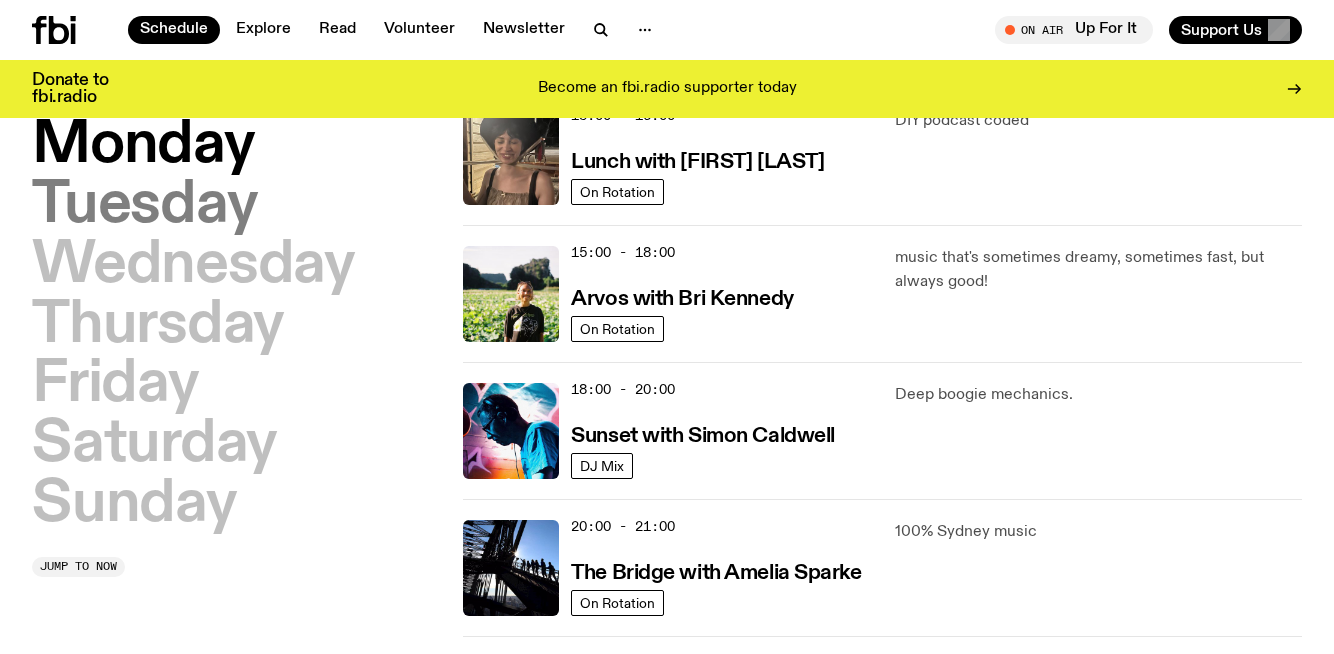 click on "Tuesday" at bounding box center (144, 206) 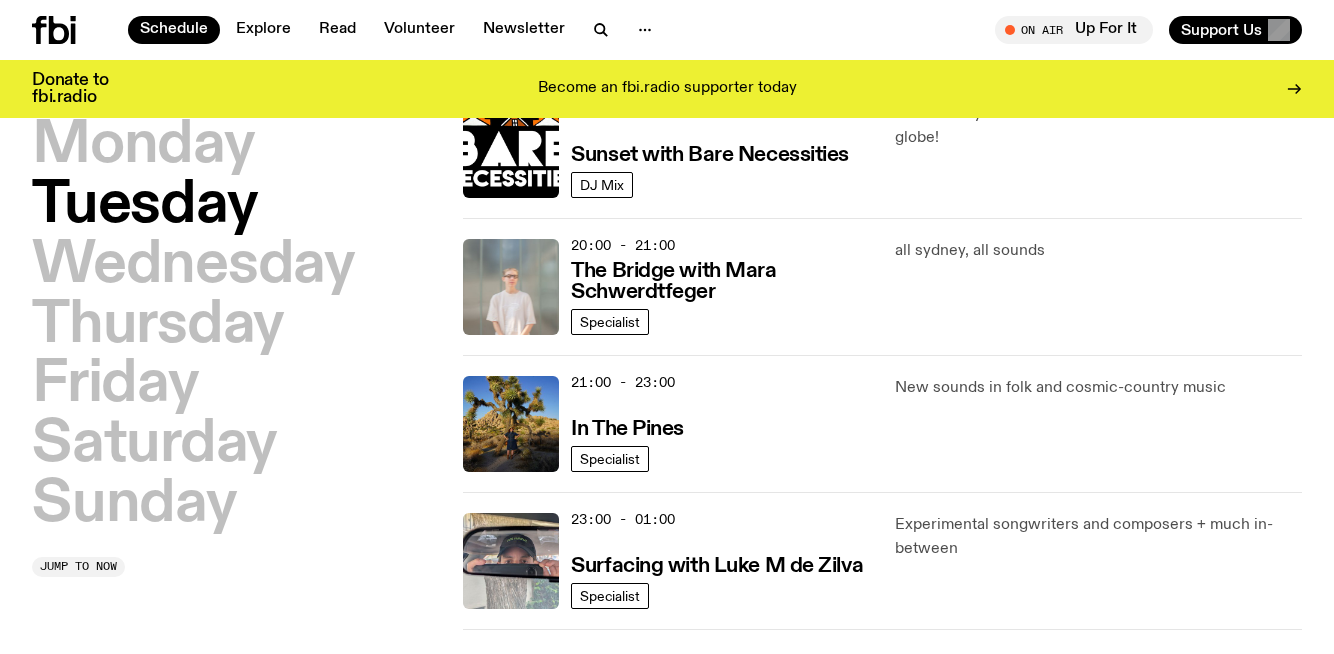 scroll, scrollTop: 929, scrollLeft: 0, axis: vertical 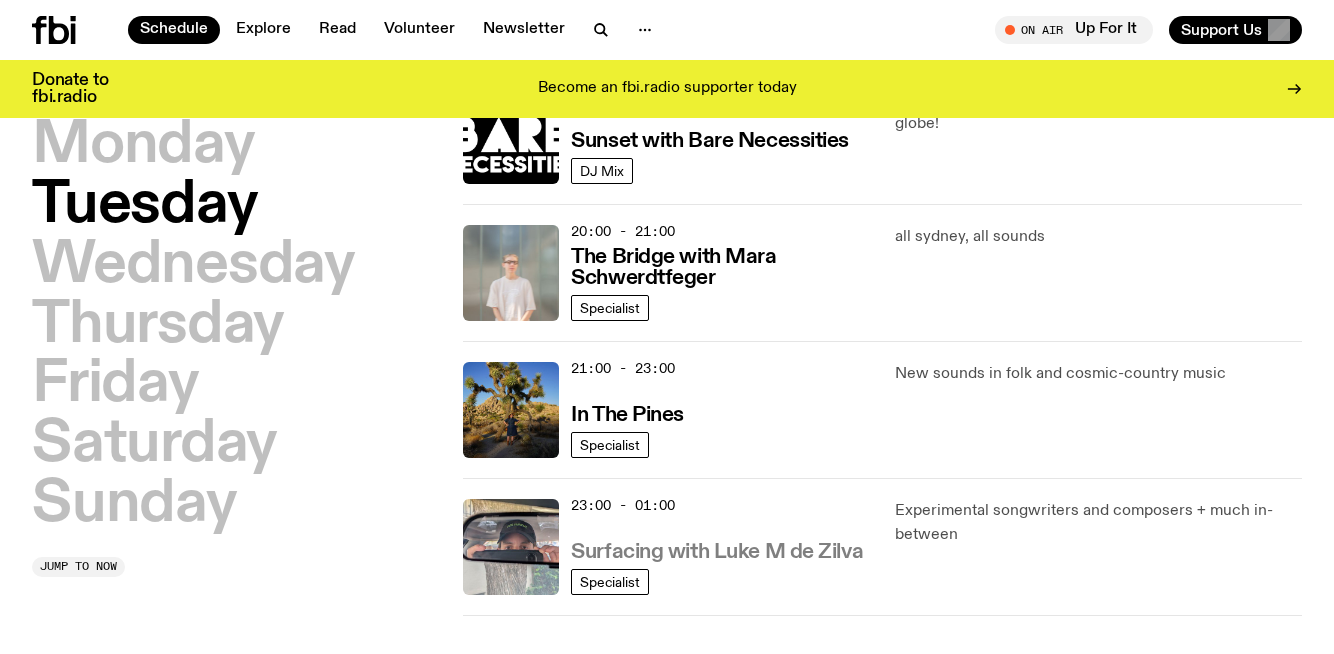 click on "Surfacing with Luke M de Zilva" at bounding box center (717, 552) 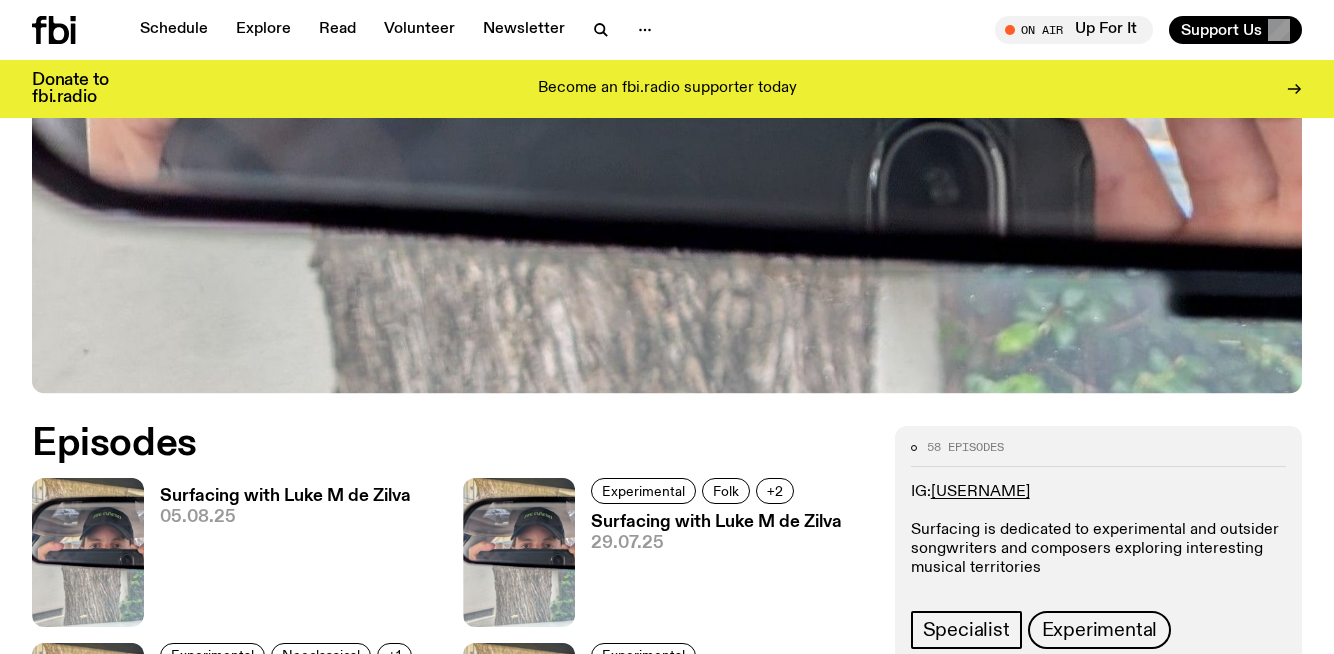 scroll, scrollTop: 987, scrollLeft: 0, axis: vertical 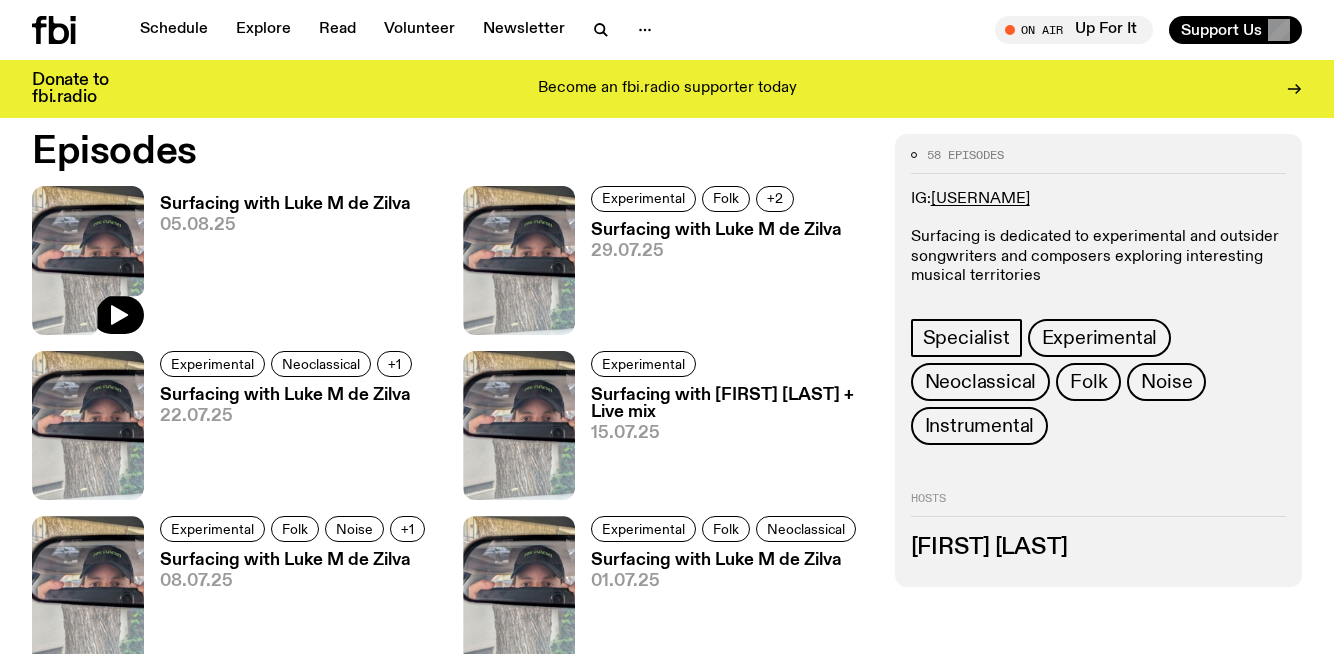 click 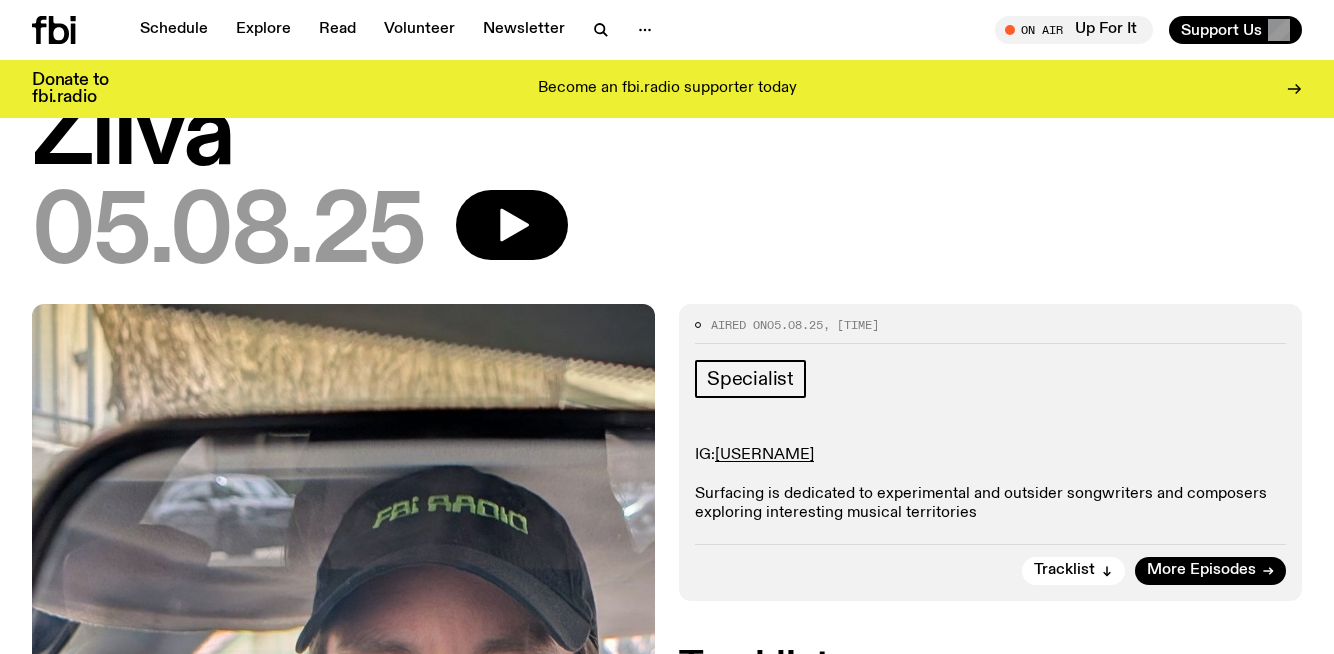 scroll, scrollTop: 222, scrollLeft: 0, axis: vertical 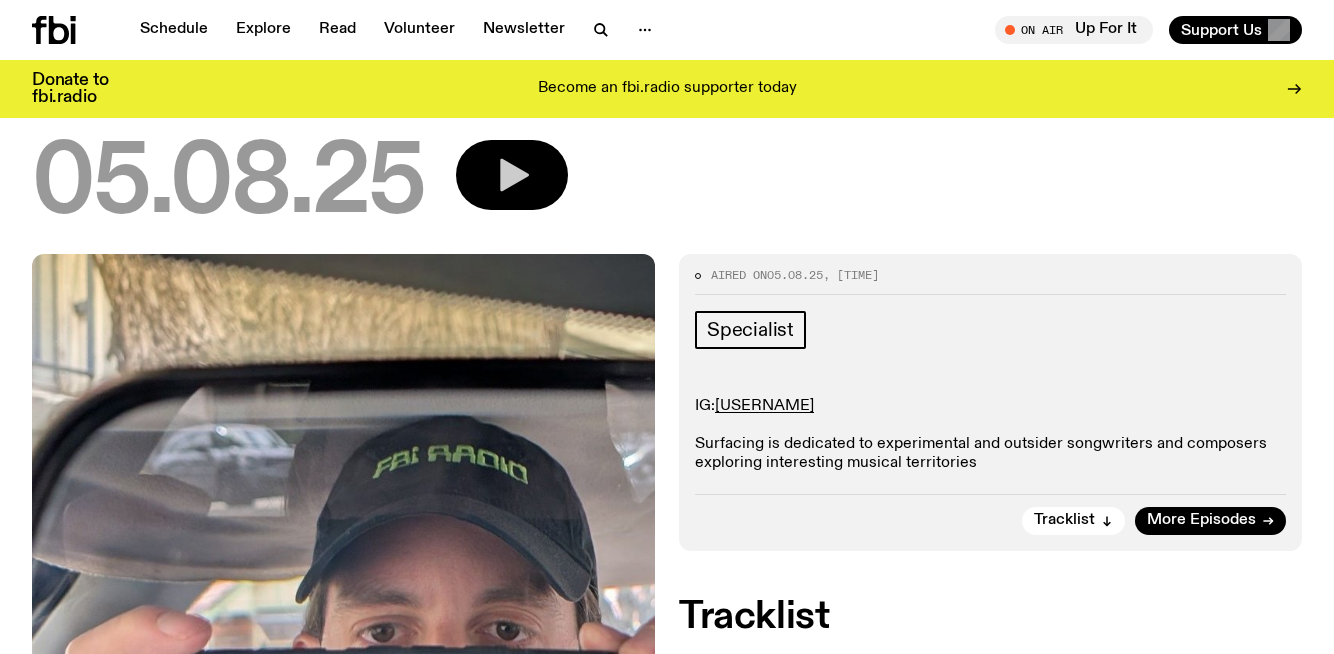 click 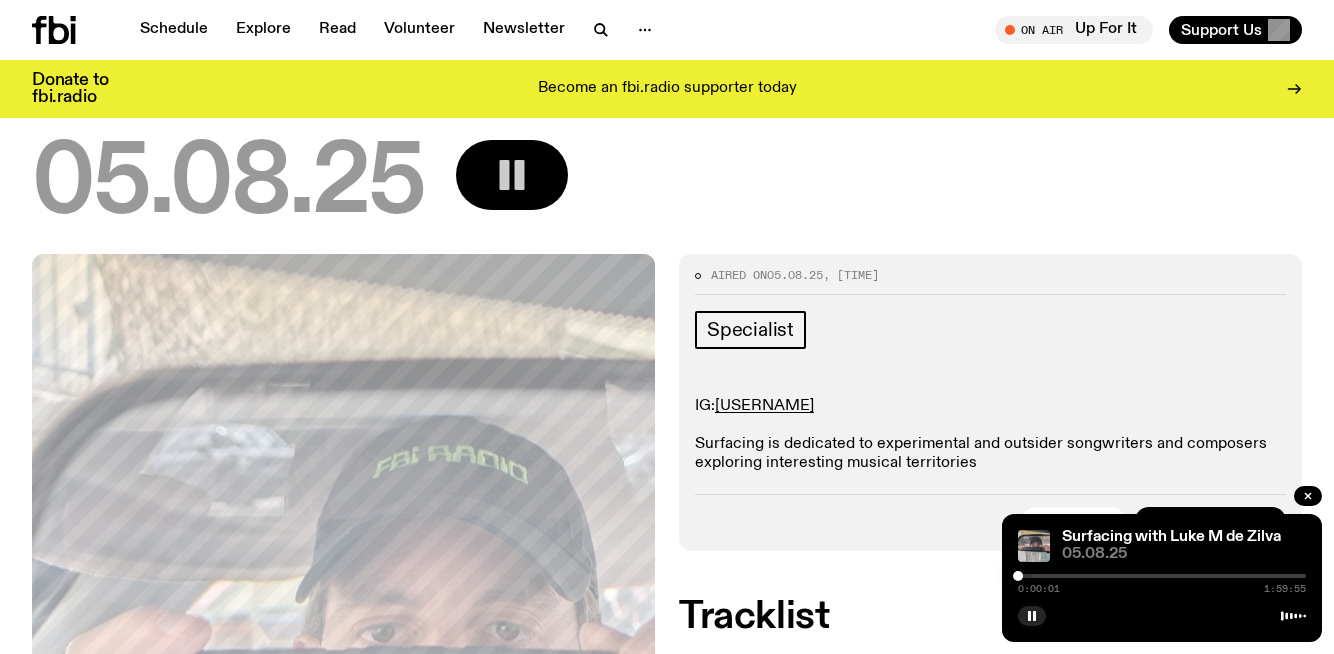 click at bounding box center (1162, 576) 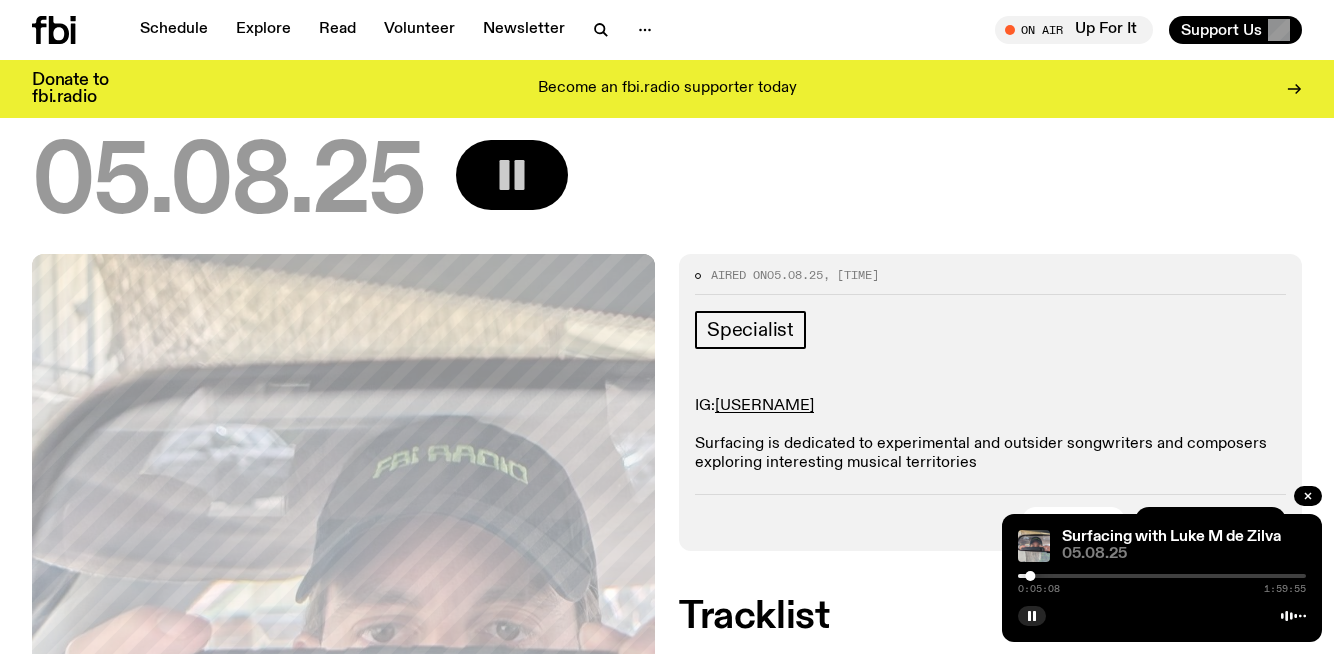 click at bounding box center [1162, 576] 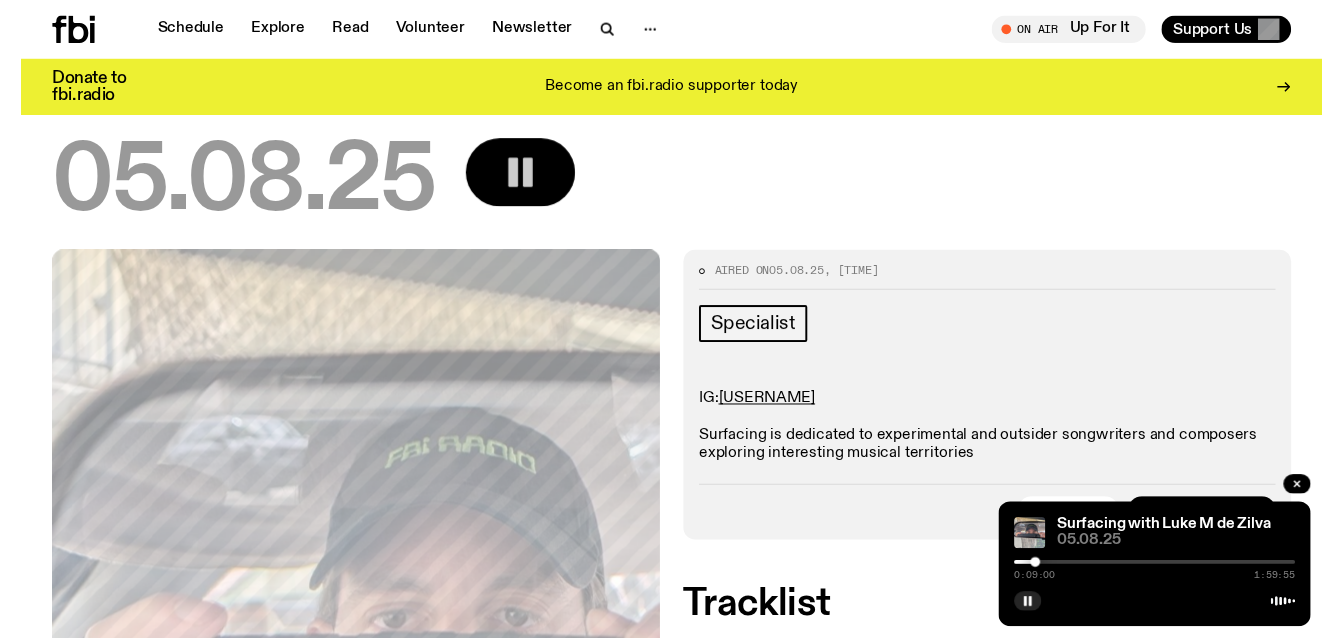 scroll, scrollTop: 208, scrollLeft: 0, axis: vertical 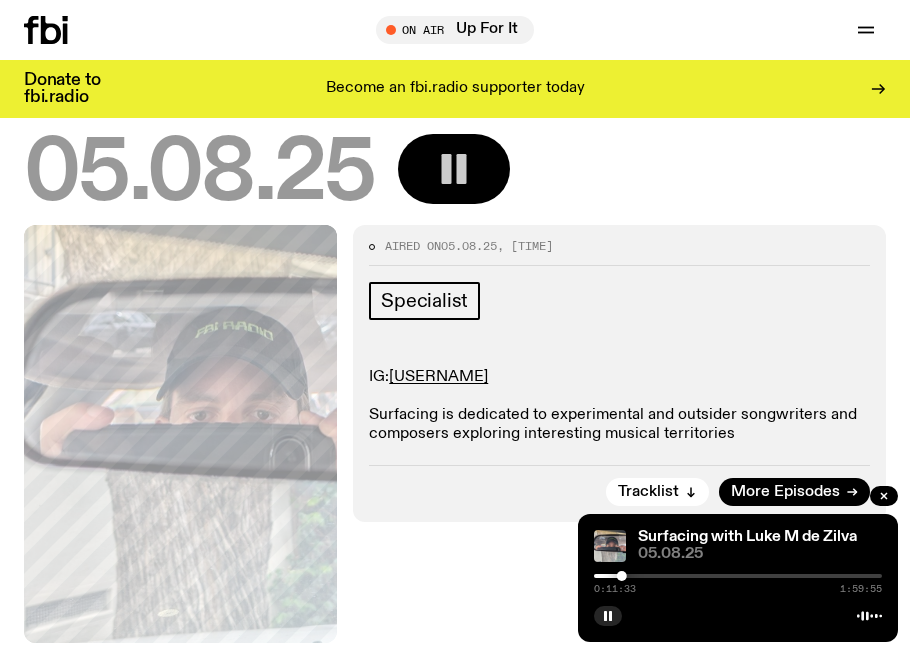 click at bounding box center (738, 576) 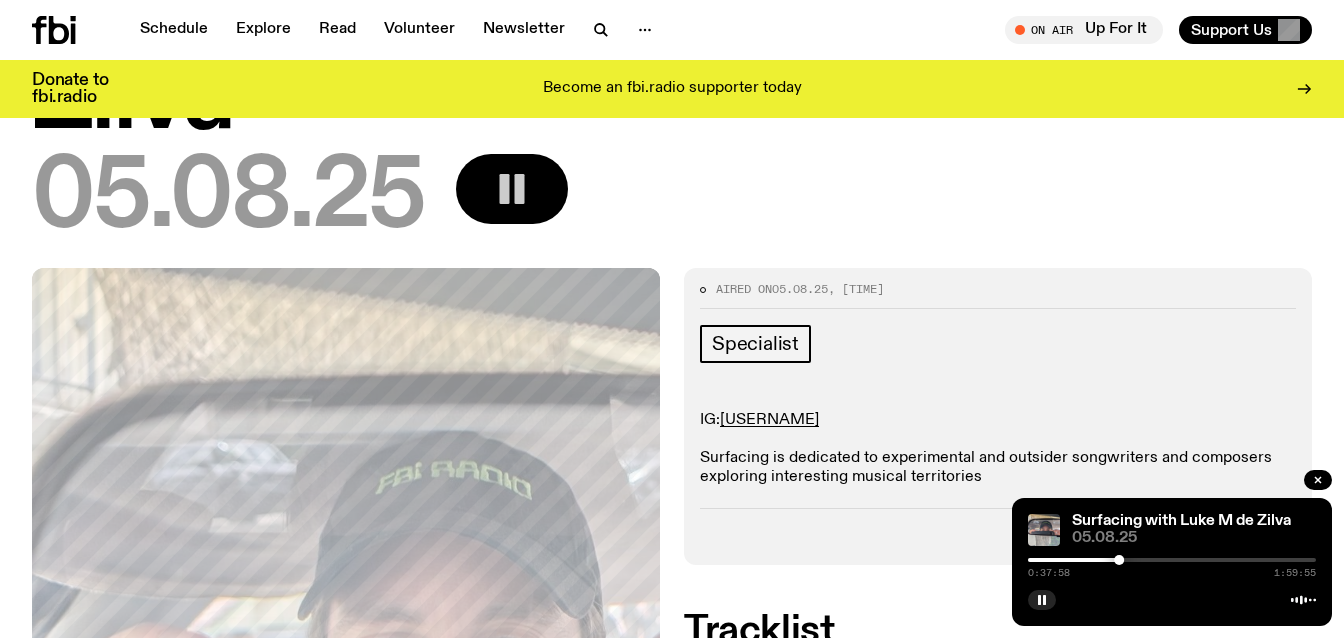 click 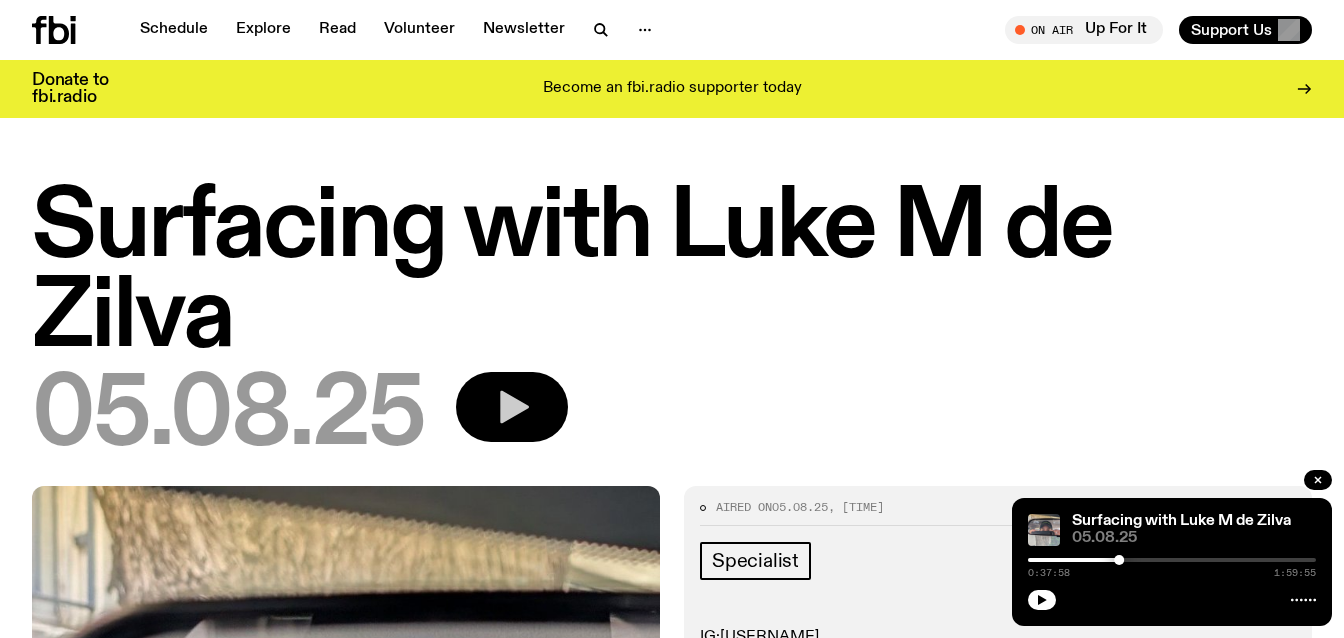 scroll, scrollTop: 0, scrollLeft: 0, axis: both 